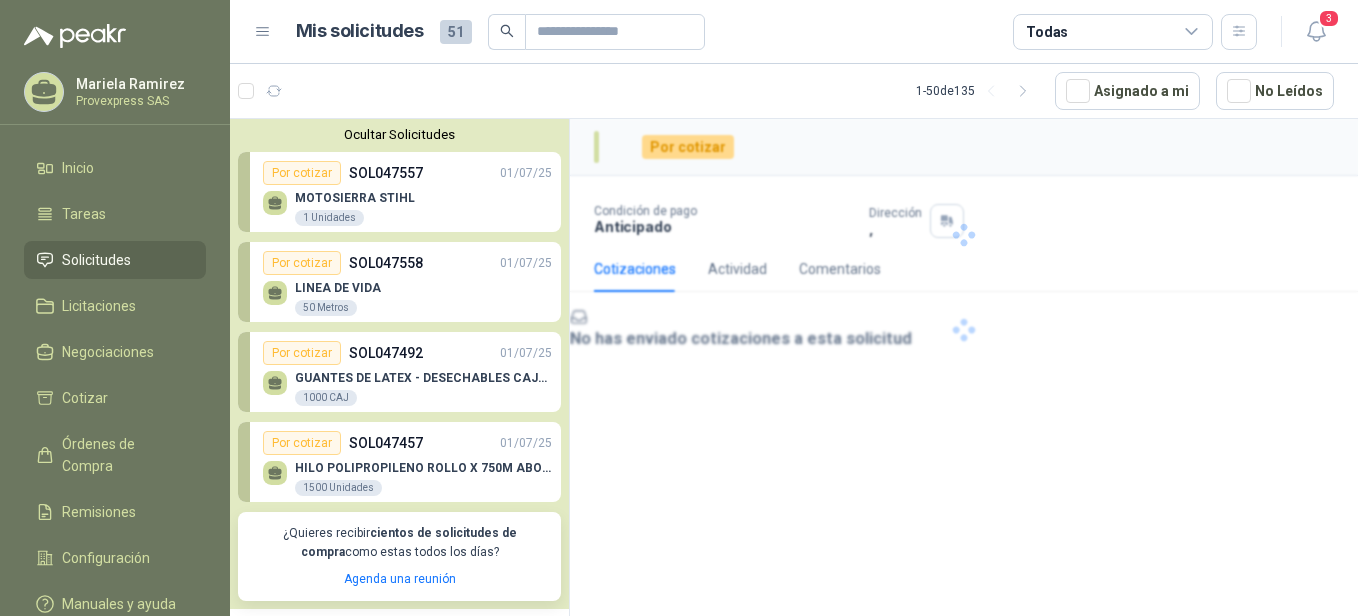 scroll, scrollTop: 0, scrollLeft: 0, axis: both 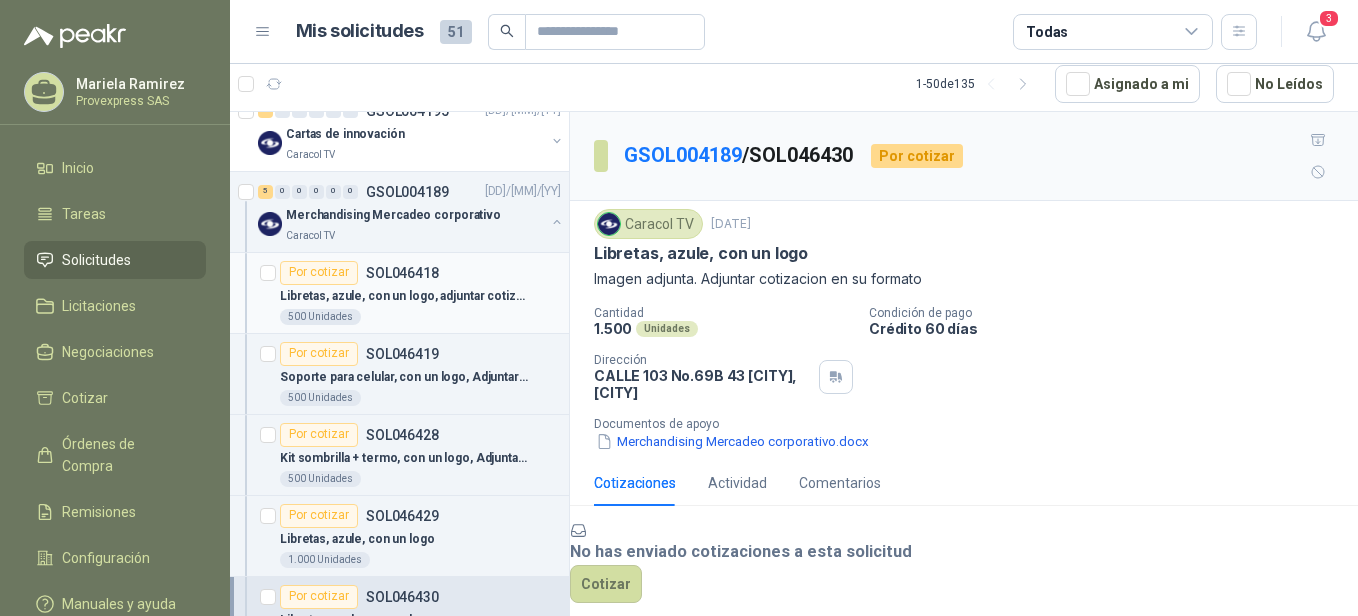 click on "Por cotizar" at bounding box center (319, 273) 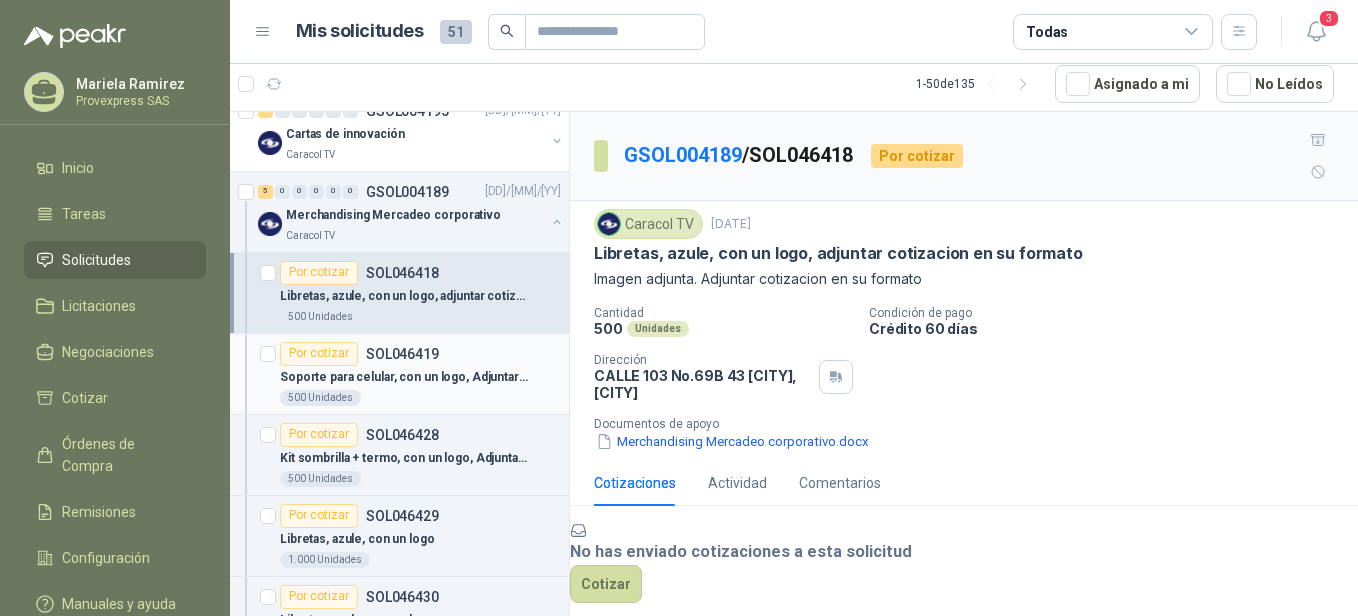 click on "Por cotizar" at bounding box center [319, 354] 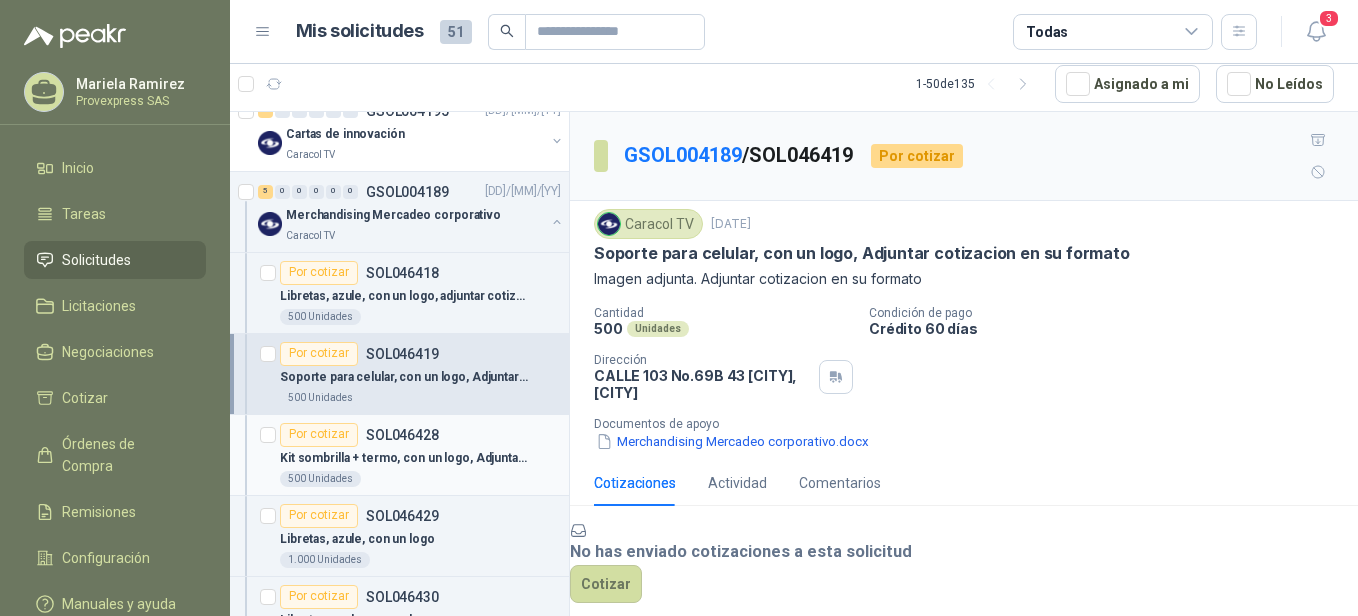 click on "Por cotizar" at bounding box center [319, 435] 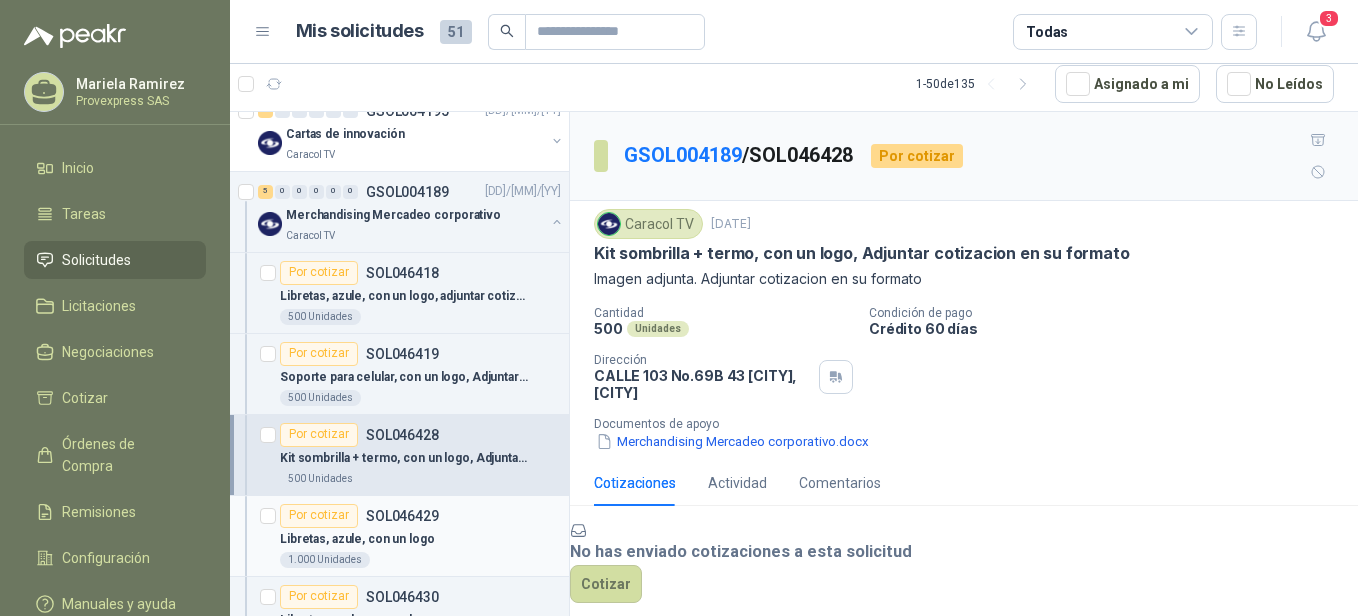 click on "Por cotizar" at bounding box center [319, 516] 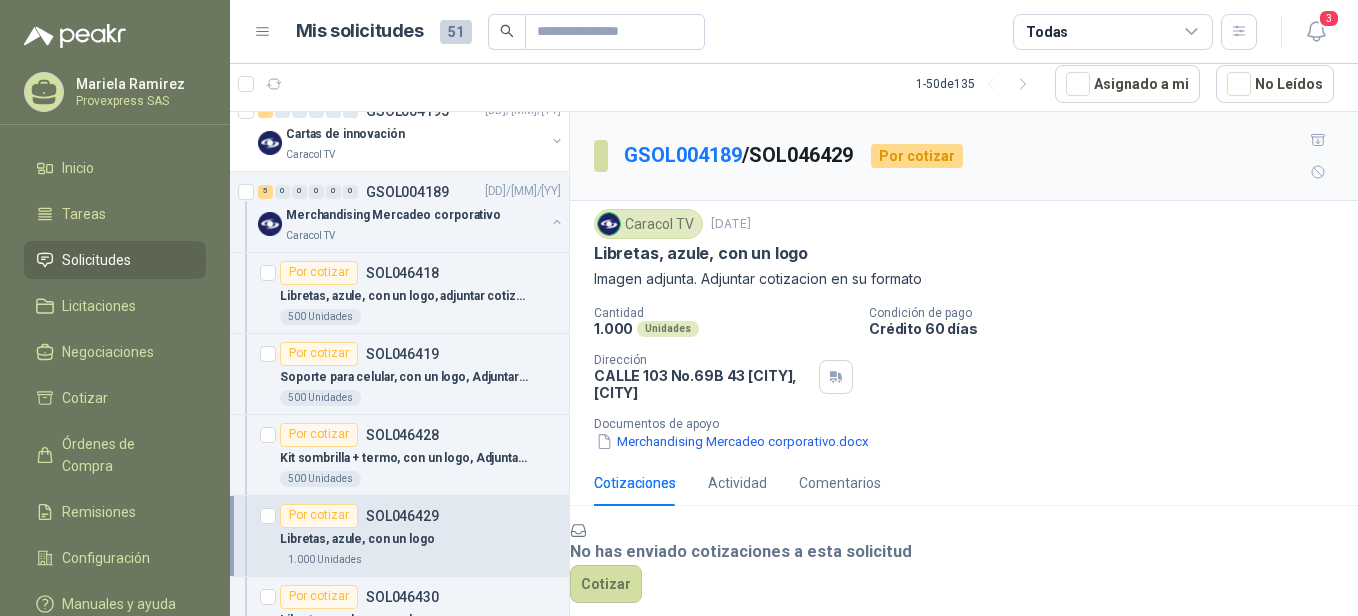 scroll, scrollTop: 2205, scrollLeft: 0, axis: vertical 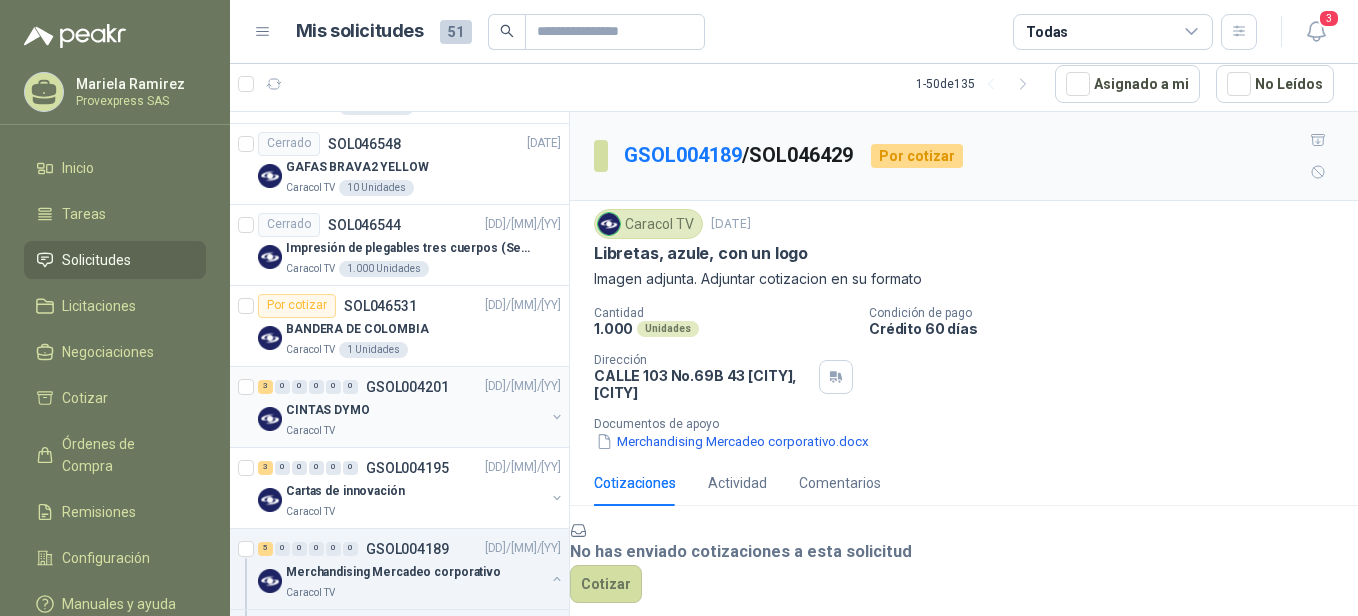click on "3" at bounding box center [265, 387] 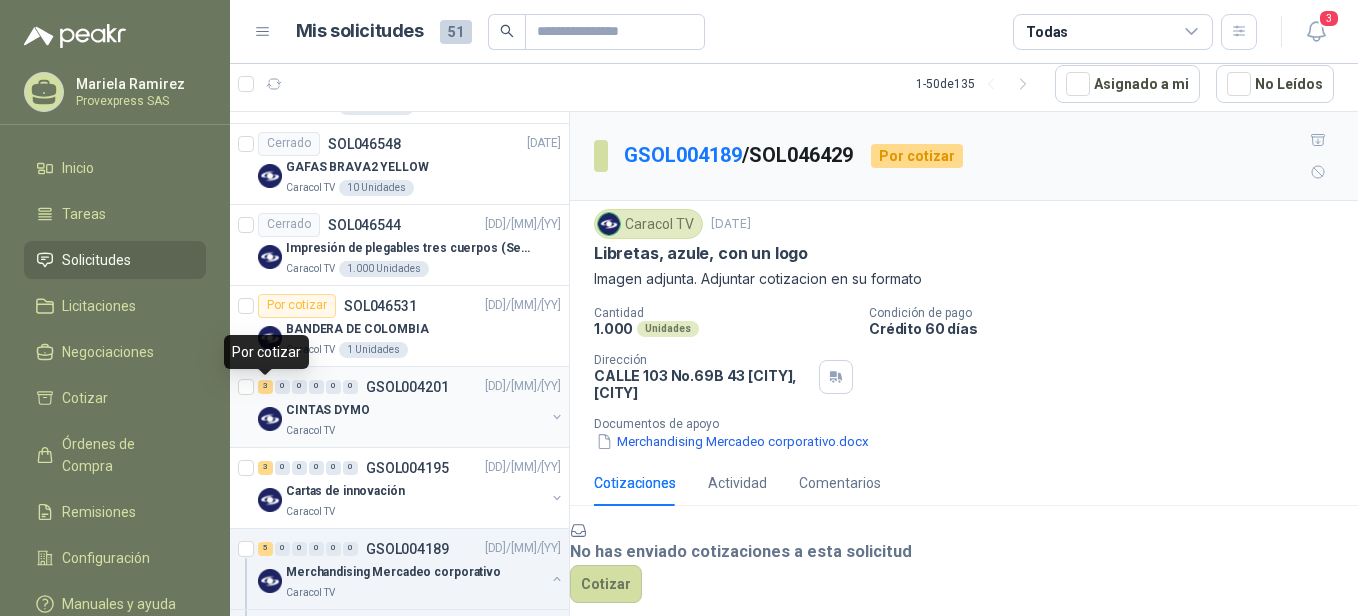 click on "3" at bounding box center [265, 387] 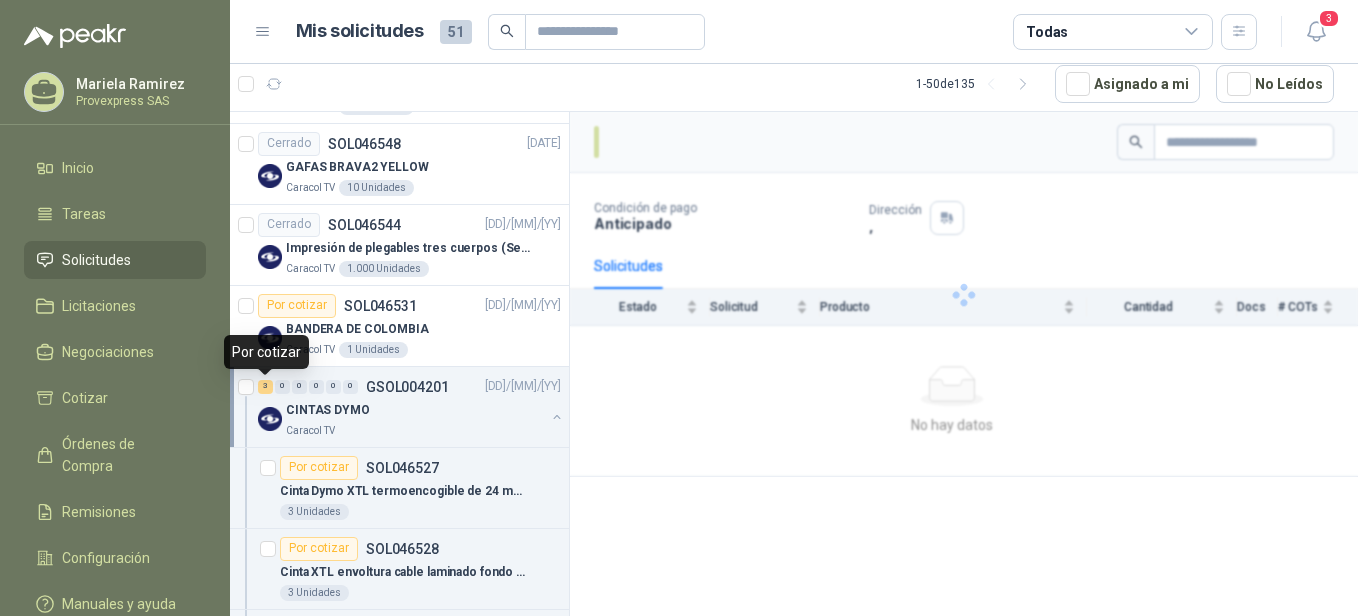 click on "3" at bounding box center [265, 387] 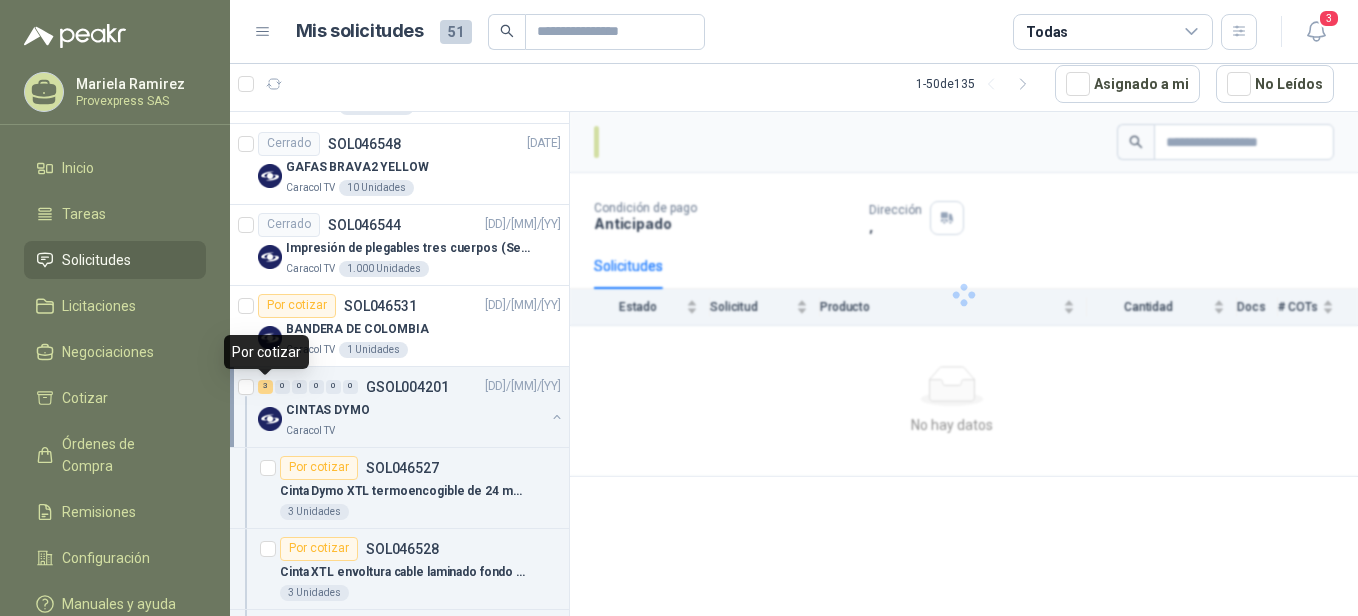 click on "3" at bounding box center [265, 387] 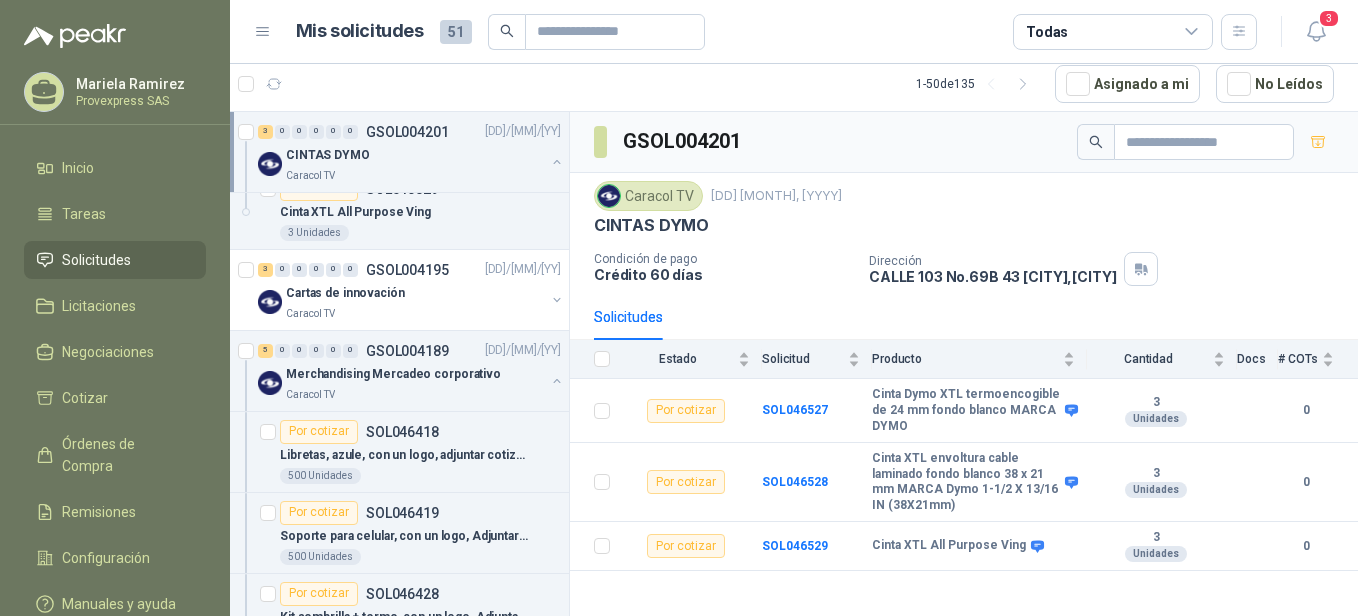 scroll, scrollTop: 1407, scrollLeft: 0, axis: vertical 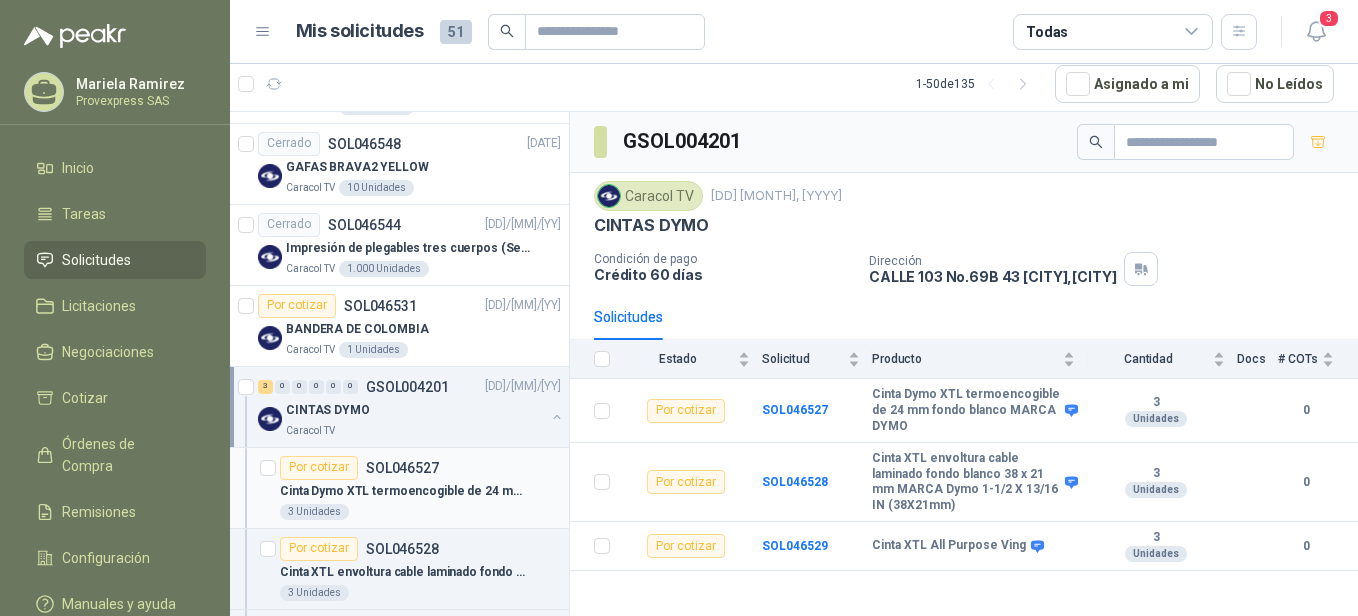 click on "Por cotizar" at bounding box center (319, 468) 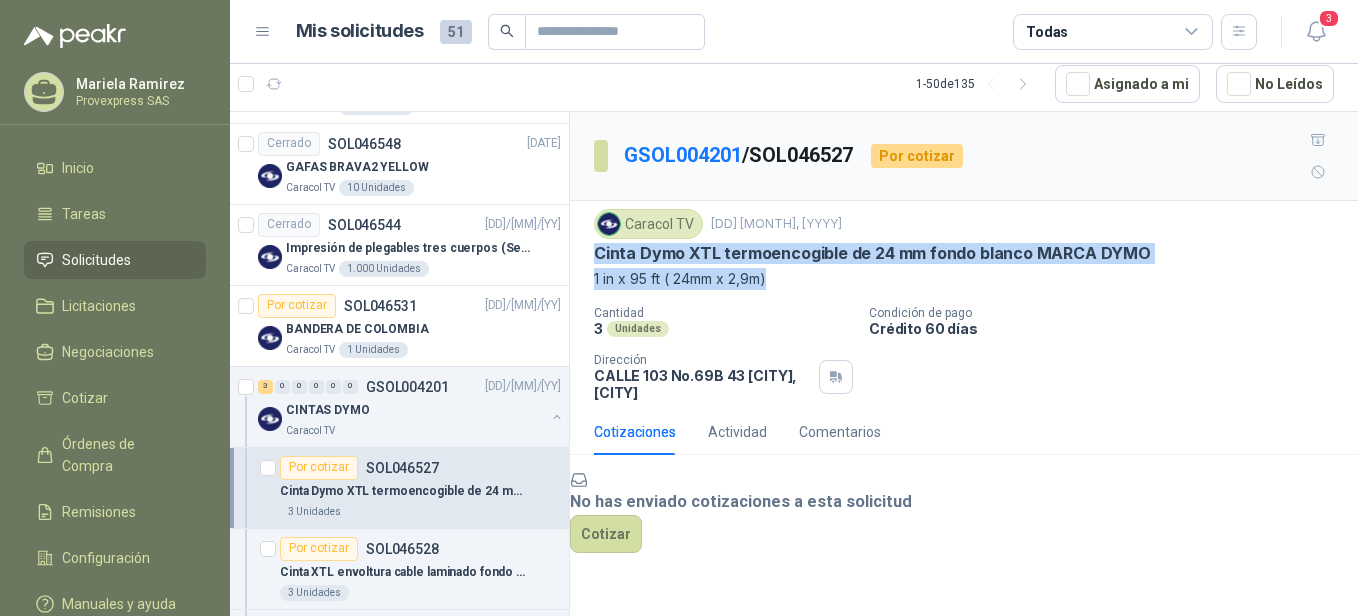 drag, startPoint x: 592, startPoint y: 214, endPoint x: 778, endPoint y: 246, distance: 188.73262 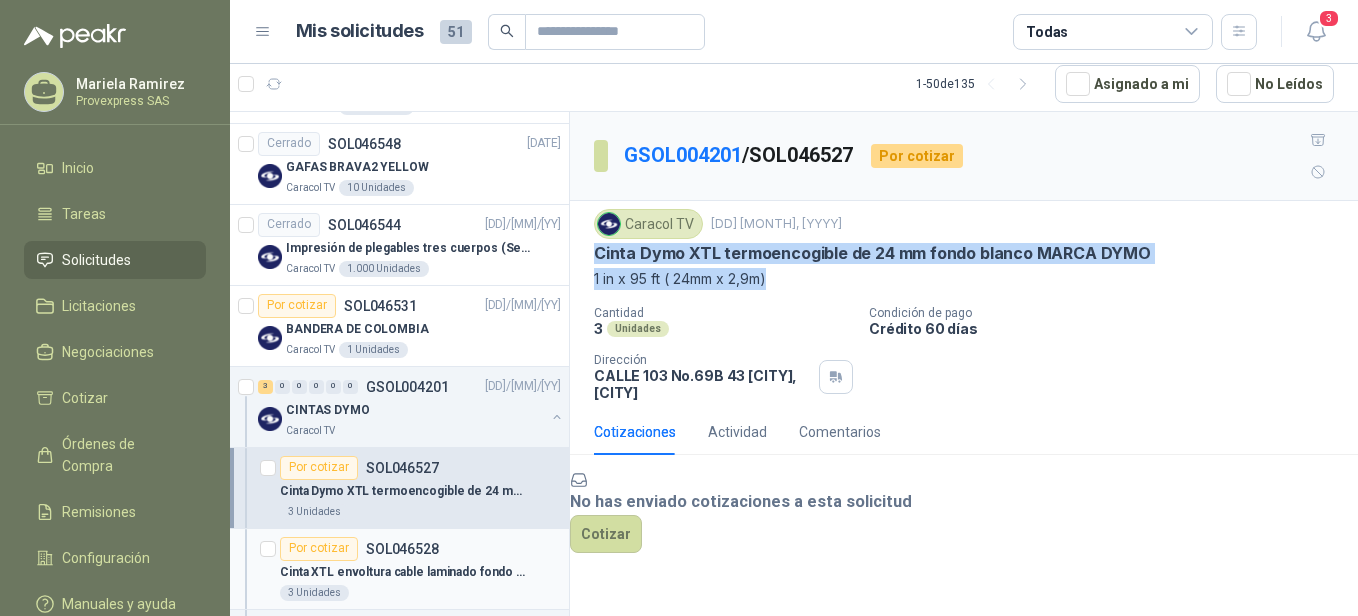 click on "Por cotizar" at bounding box center [319, 549] 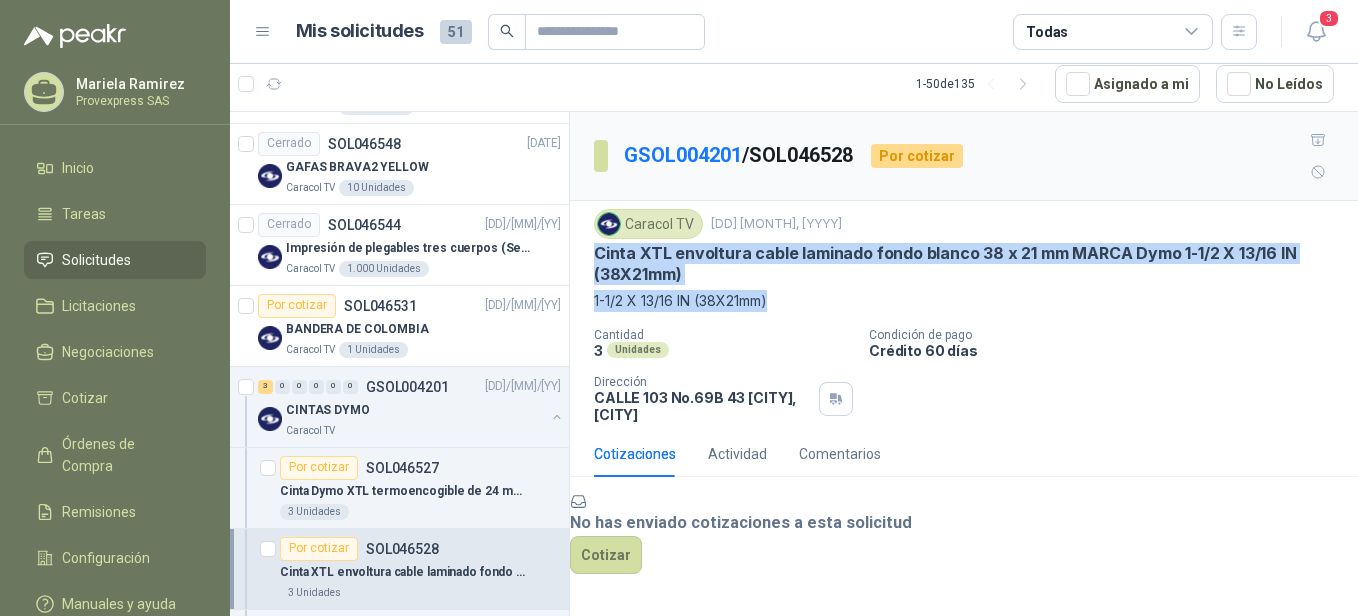 drag, startPoint x: 592, startPoint y: 219, endPoint x: 816, endPoint y: 249, distance: 226 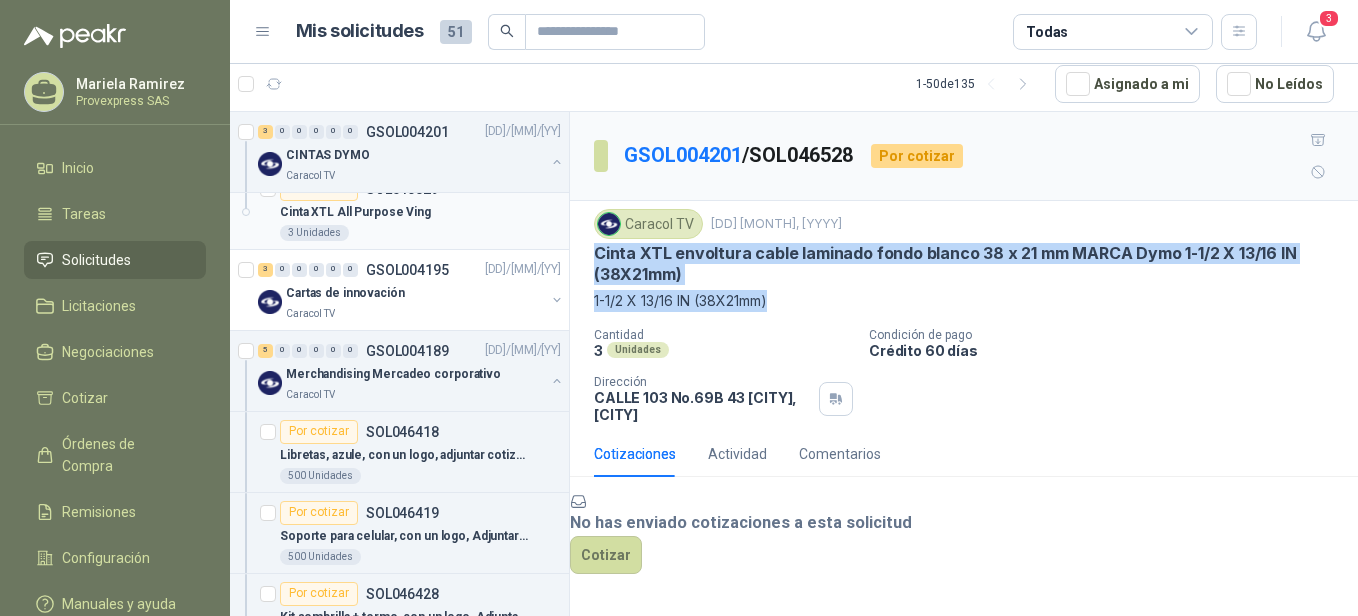 click on "Por cotizar" at bounding box center (319, 189) 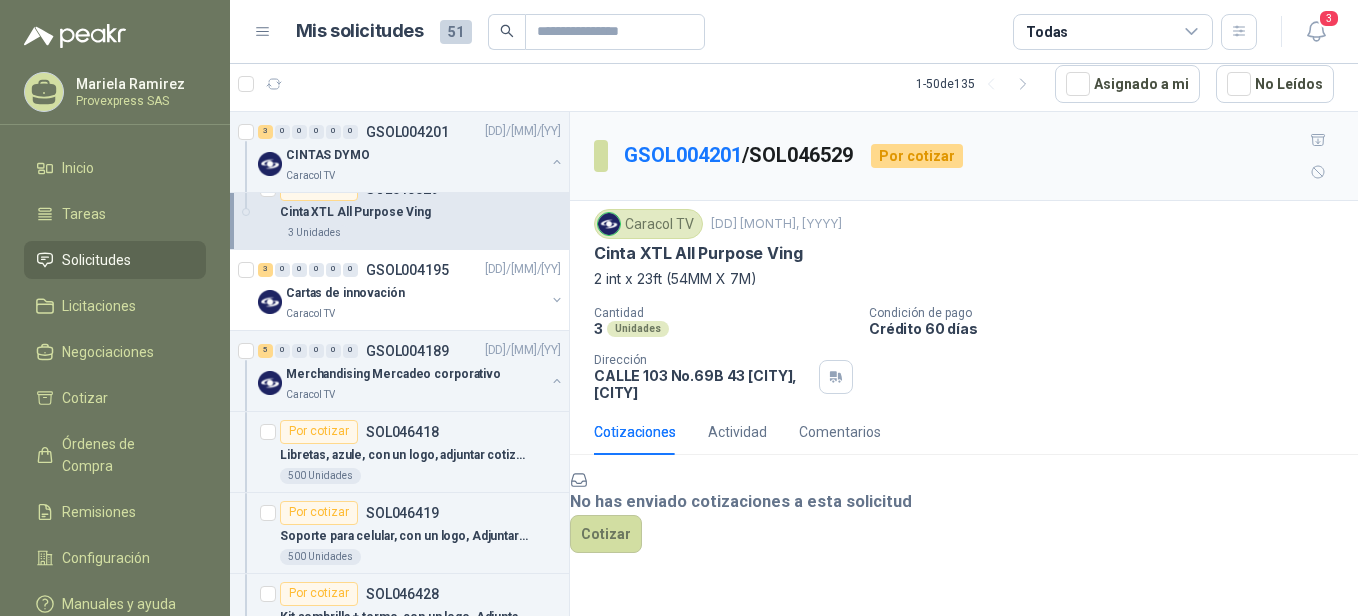 scroll, scrollTop: 1407, scrollLeft: 0, axis: vertical 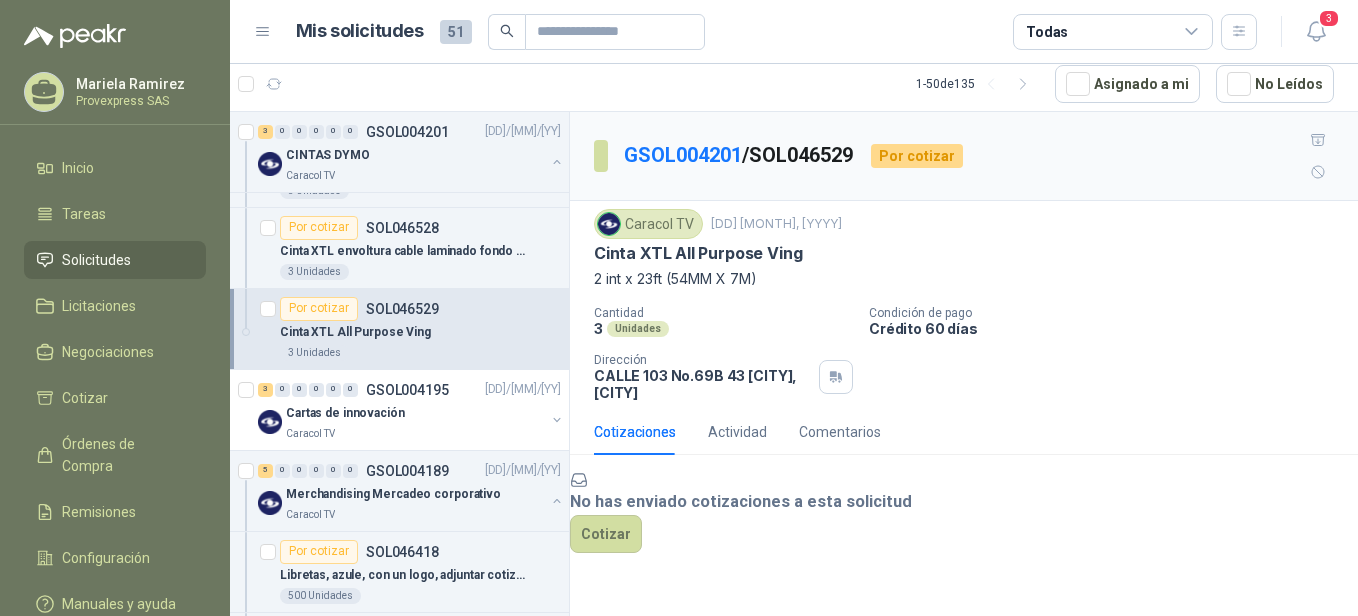 click on "Por cotizar" at bounding box center (319, 309) 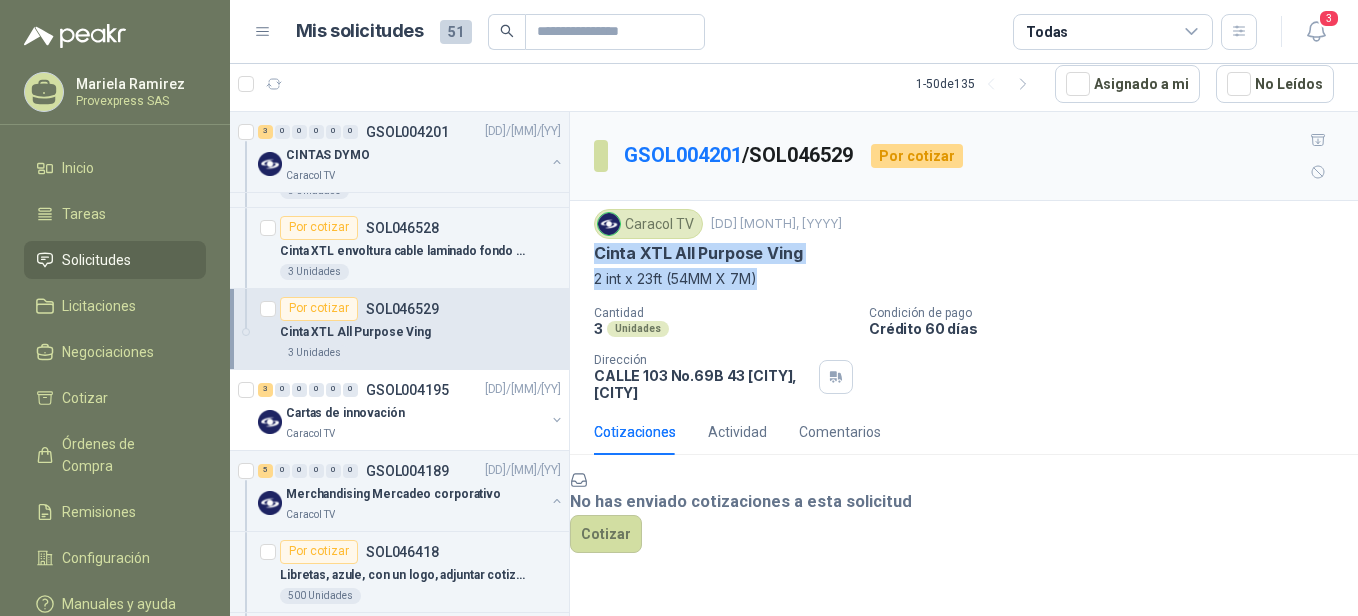 drag, startPoint x: 593, startPoint y: 224, endPoint x: 766, endPoint y: 246, distance: 174.39323 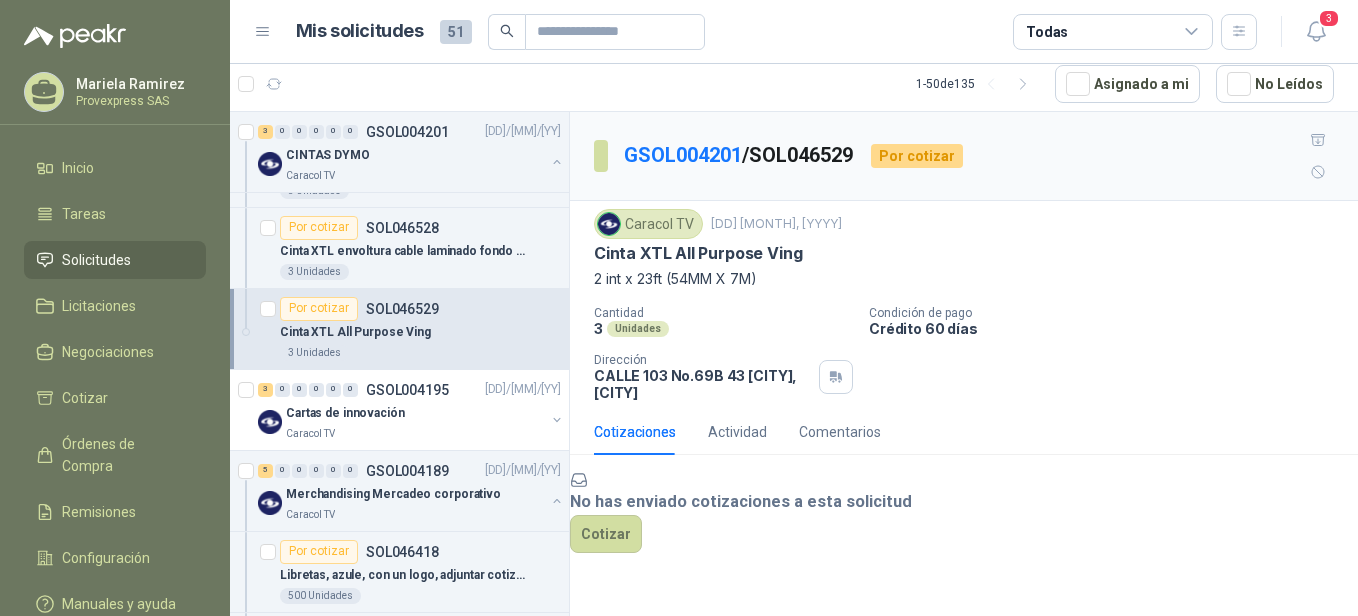click on "No has enviado cotizaciones a esta solicitud Cotizar" at bounding box center (964, 511) 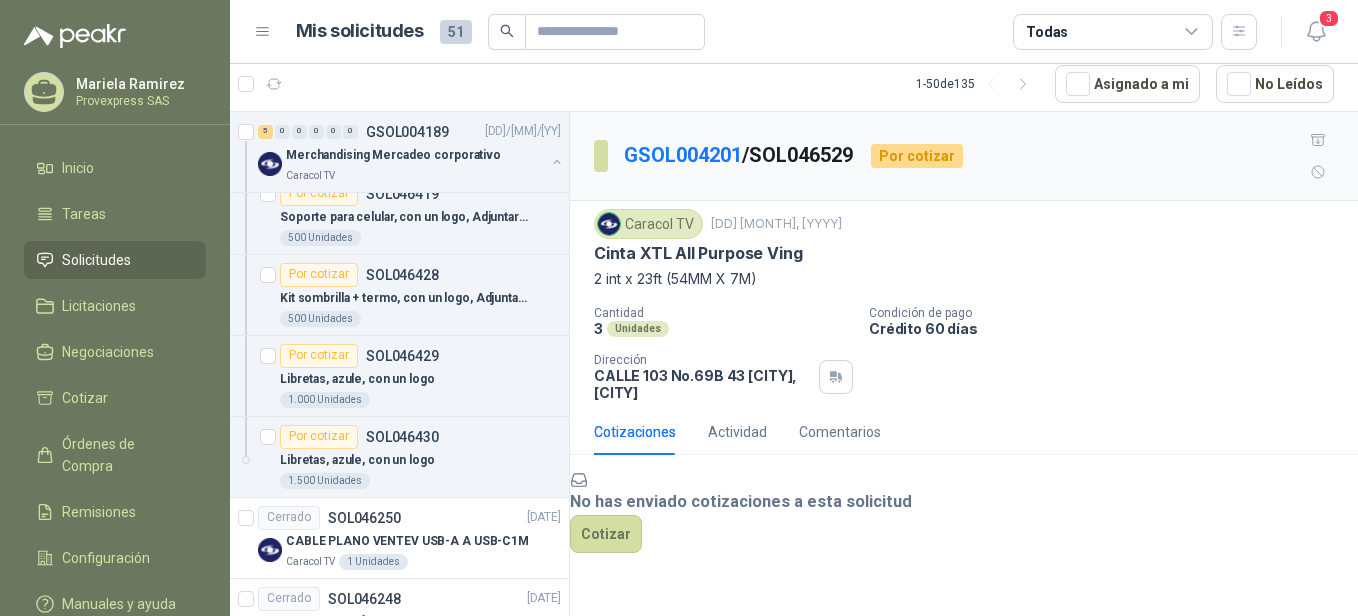 scroll, scrollTop: 2169, scrollLeft: 0, axis: vertical 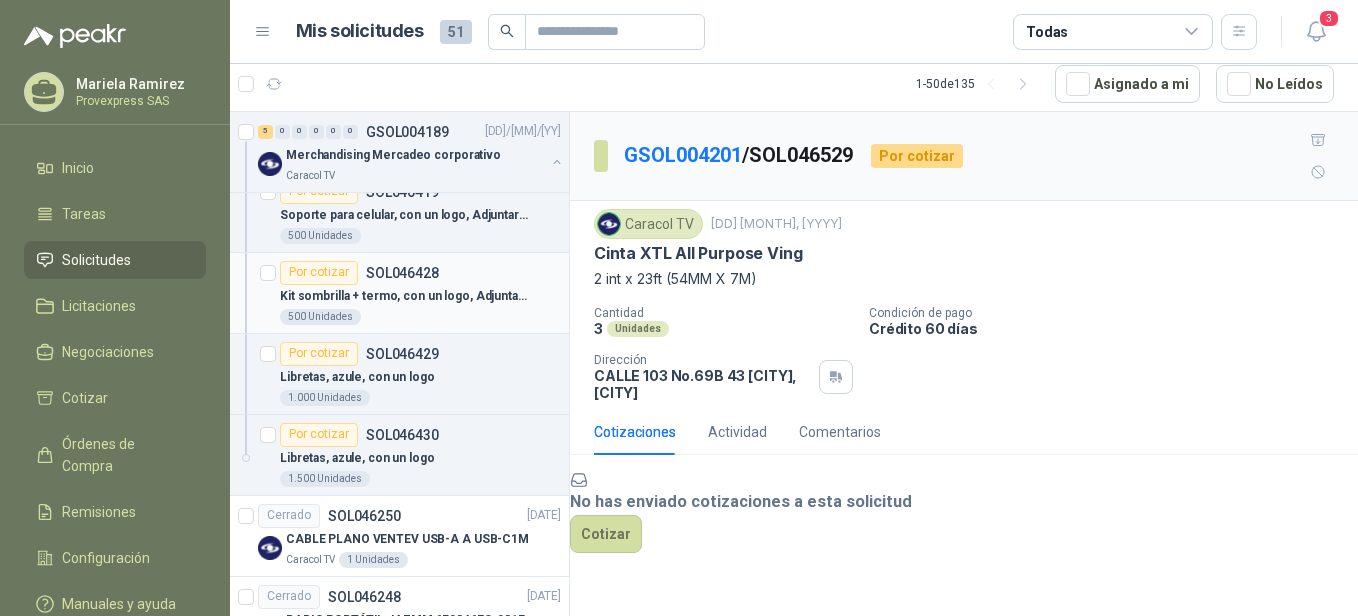 click on "Por cotizar" at bounding box center [319, 273] 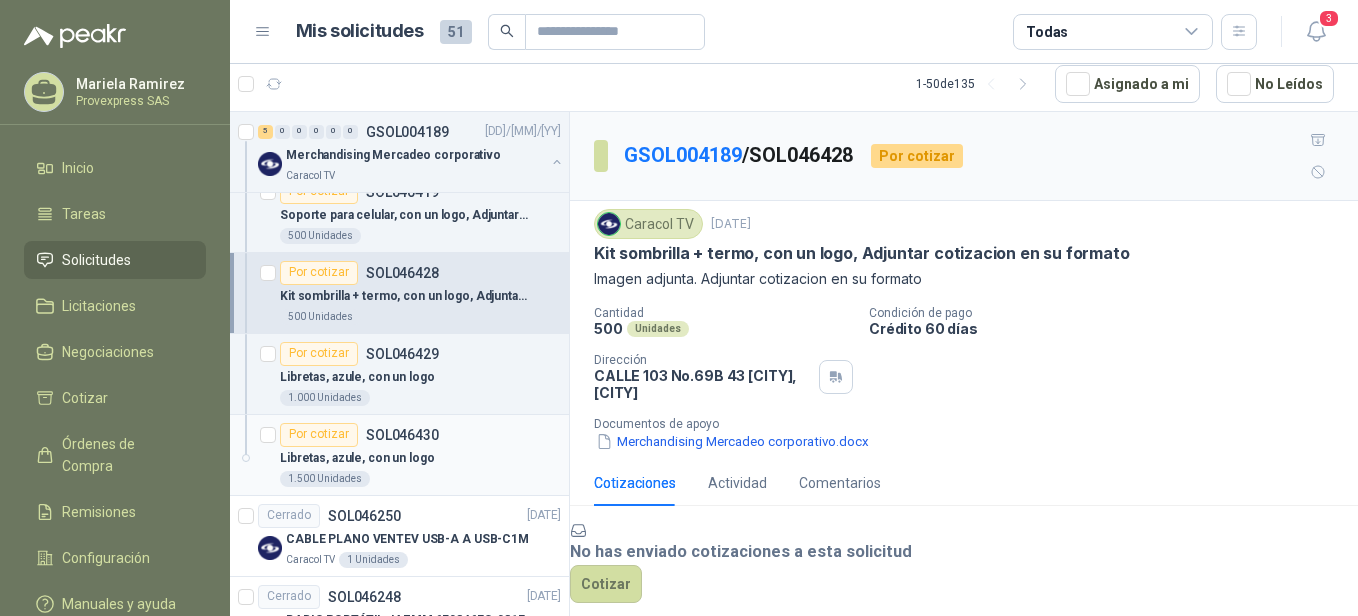click on "Por cotizar" at bounding box center [319, 435] 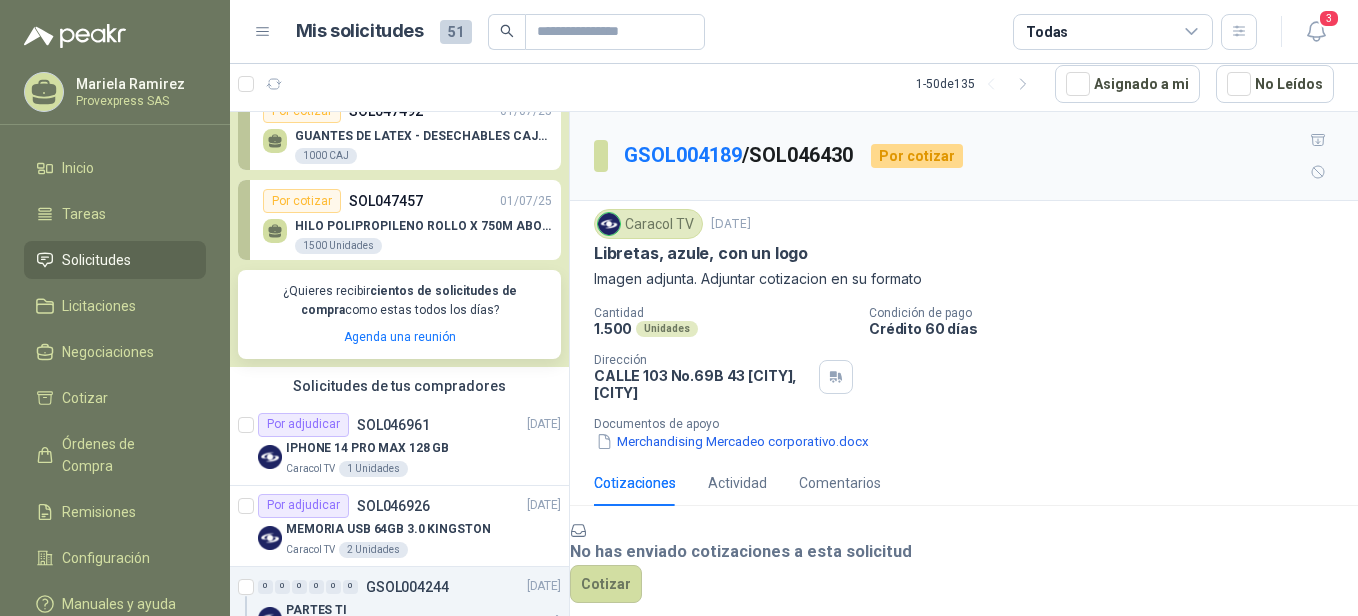 scroll, scrollTop: 0, scrollLeft: 0, axis: both 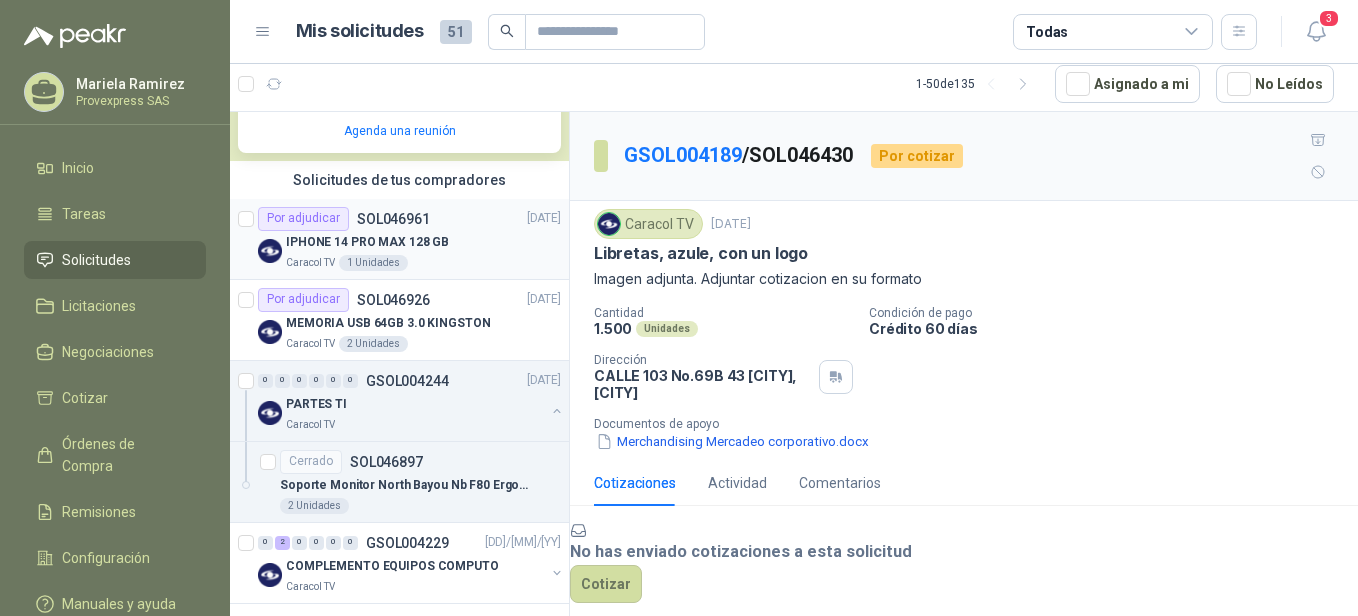 click on "Por adjudicar" at bounding box center [303, 219] 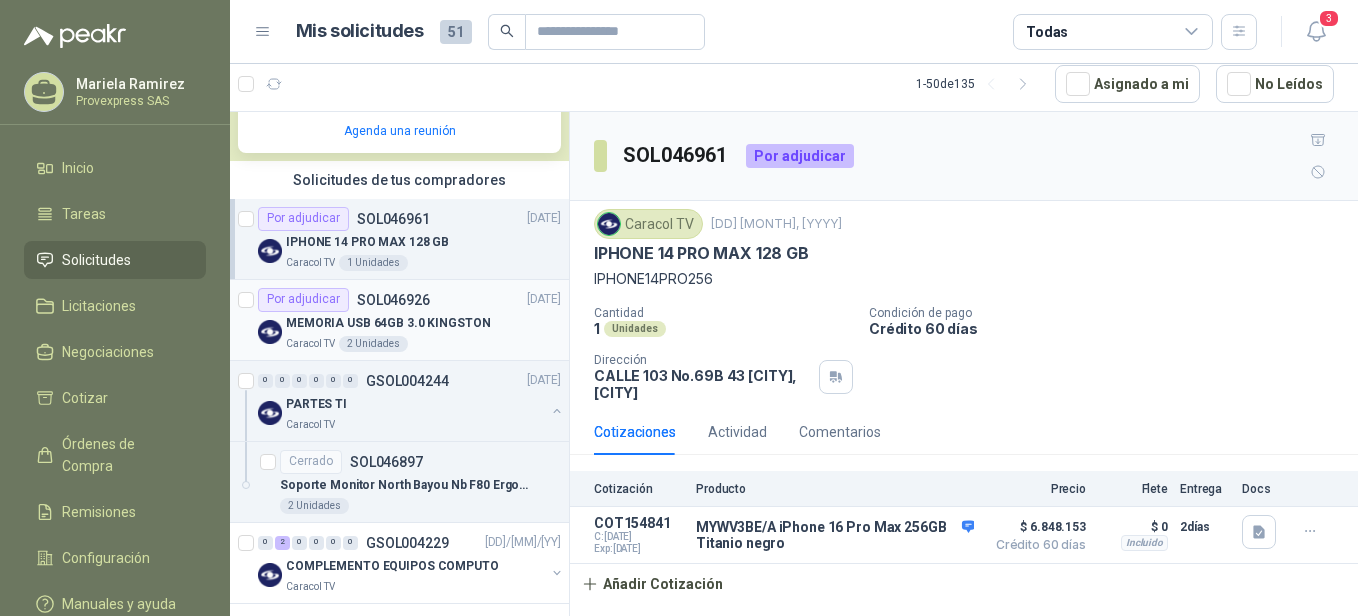 click on "Por adjudicar" at bounding box center (303, 300) 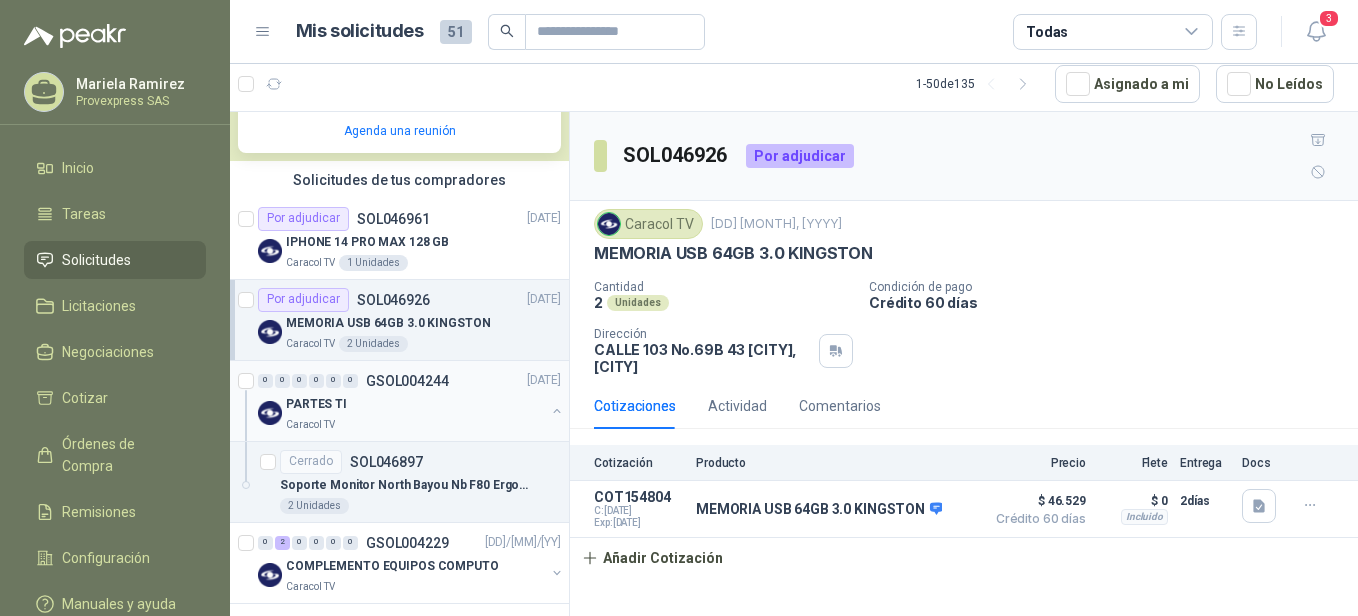 click on "PARTES TI" at bounding box center [316, 404] 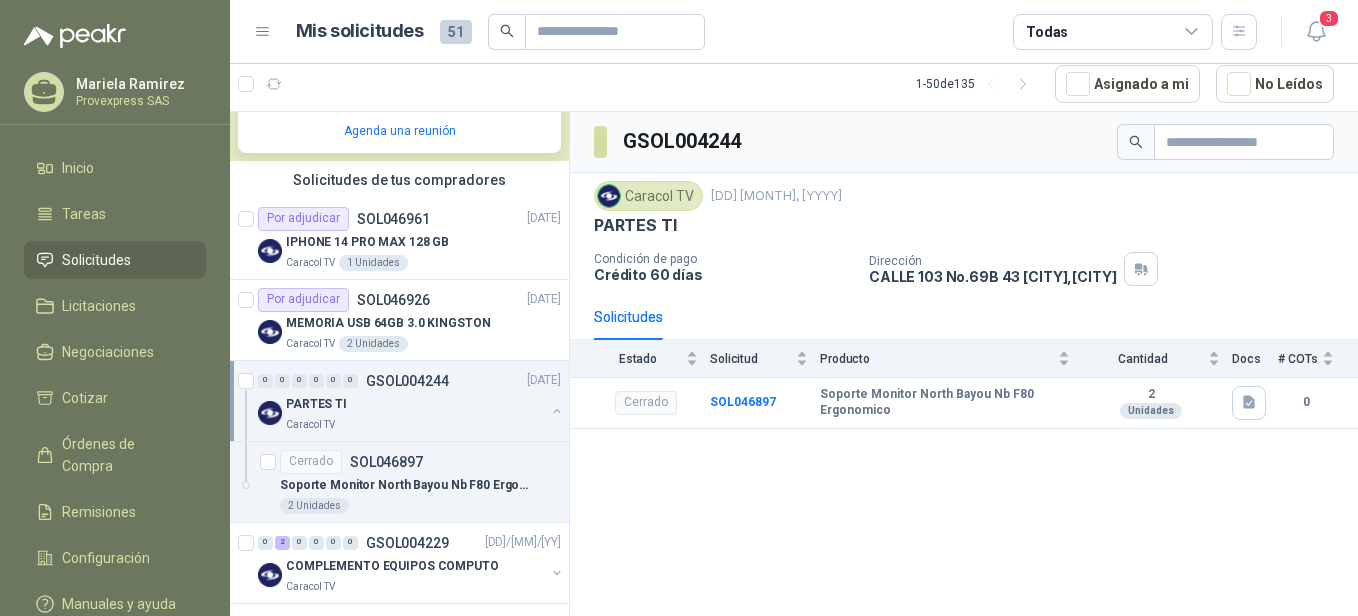 scroll, scrollTop: 882, scrollLeft: 0, axis: vertical 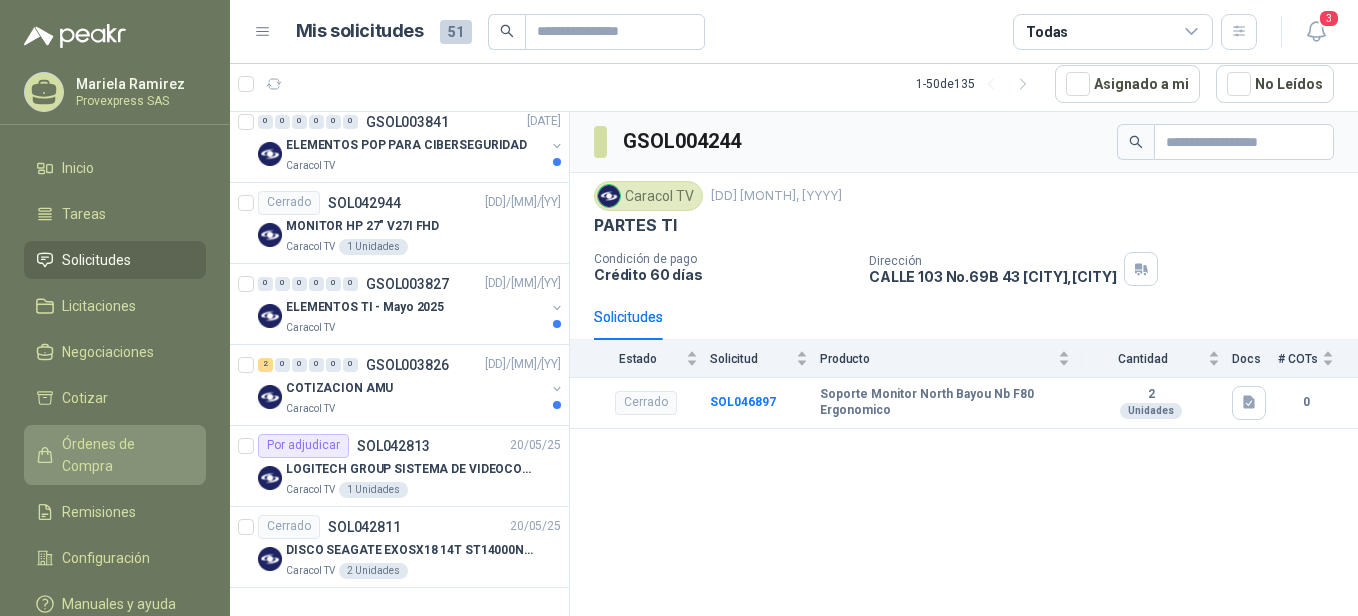 click on "Órdenes de Compra" at bounding box center (124, 455) 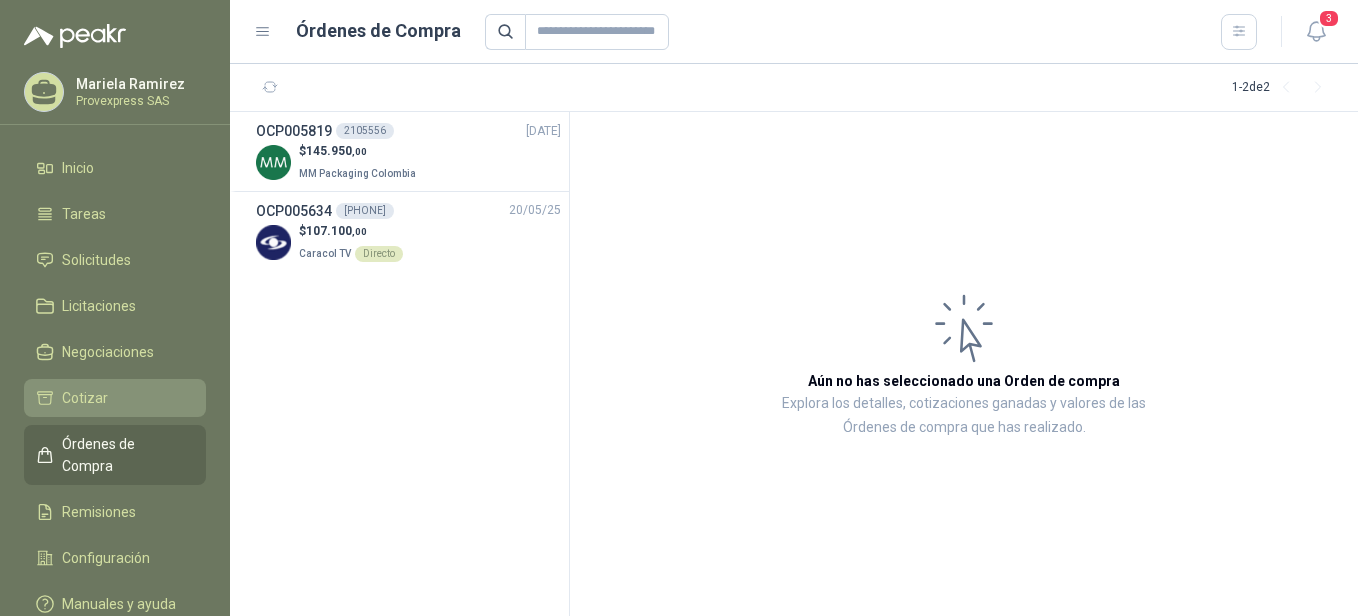 click on "Cotizar" at bounding box center [85, 398] 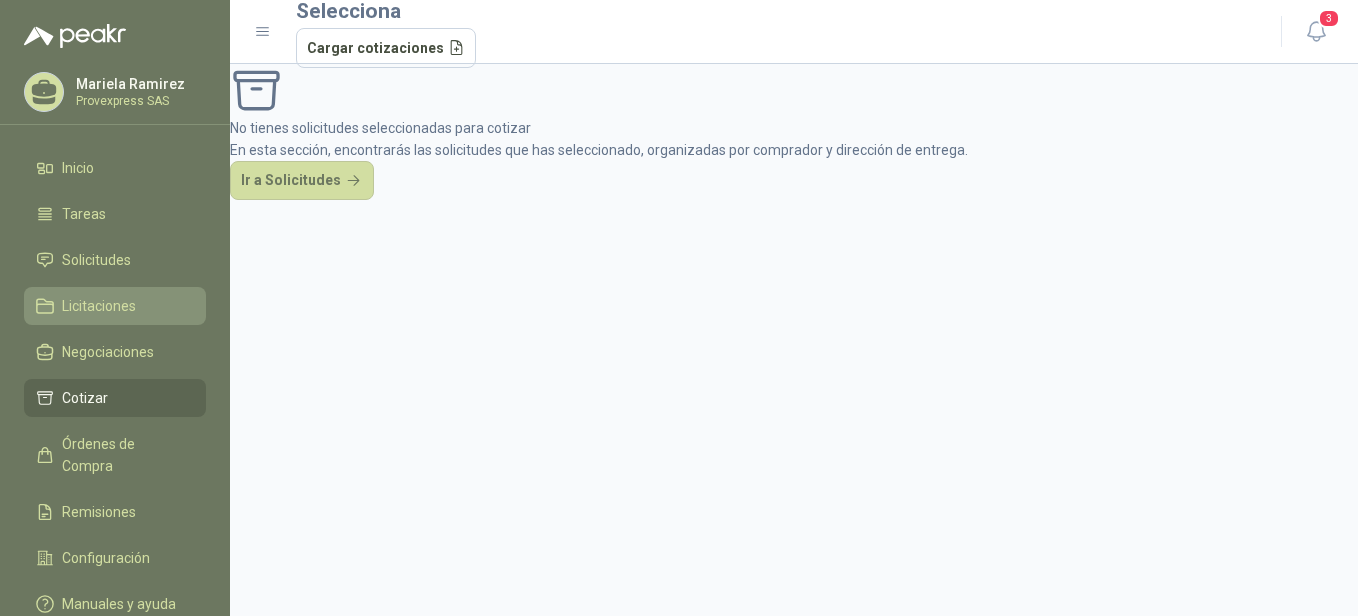 click on "Licitaciones" at bounding box center (99, 306) 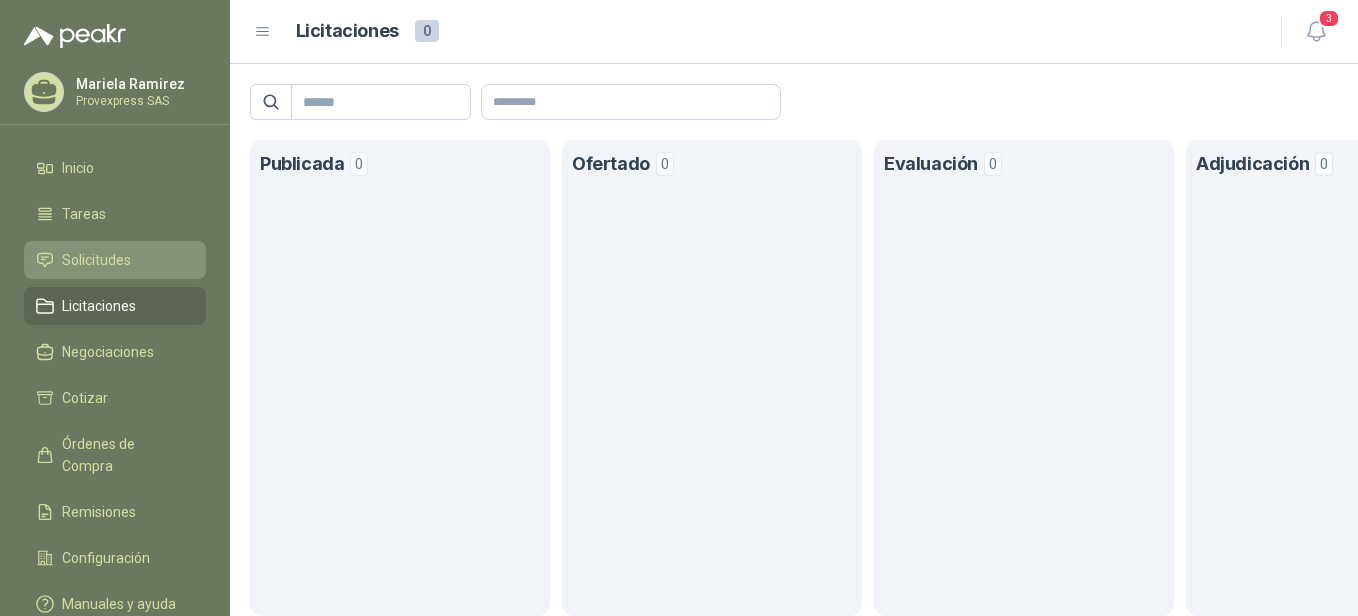 click on "Solicitudes" at bounding box center [96, 260] 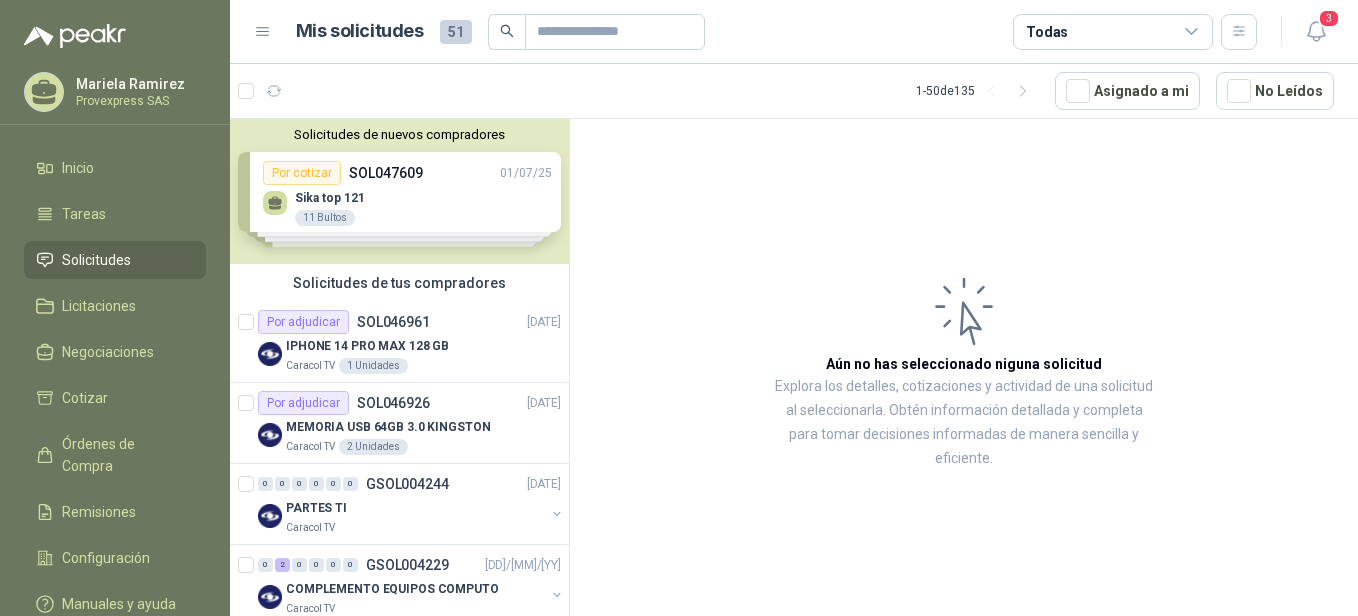 click on "Solicitudes de nuevos compradores Por cotizar SOL047609 01/07/25   Sika top 121  11   Bultos Por cotizar SOL047597 01/07/25   VALVULA BOLA 4" INOX 2   UND  Por cotizar SOL047603 01/07/25   DISCO CORTE METAL DEWALT 4 1/2"X 1/8"    200   UND  Por cotizar SOL047557 01/07/25   MOTOSIERRA STIHL 1   Unidades ¿Quieres recibir  cientos de solicitudes de compra  como estas todos los días? Agenda una reunión" at bounding box center [399, 191] 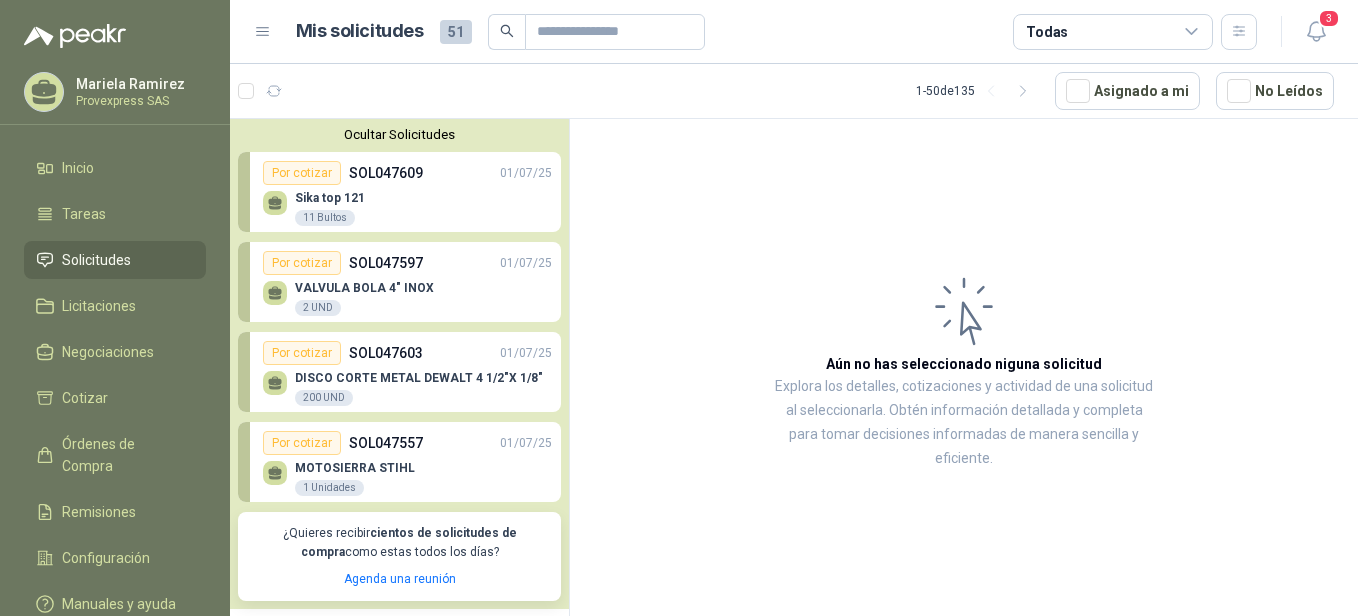 click on "Por cotizar" at bounding box center [302, 173] 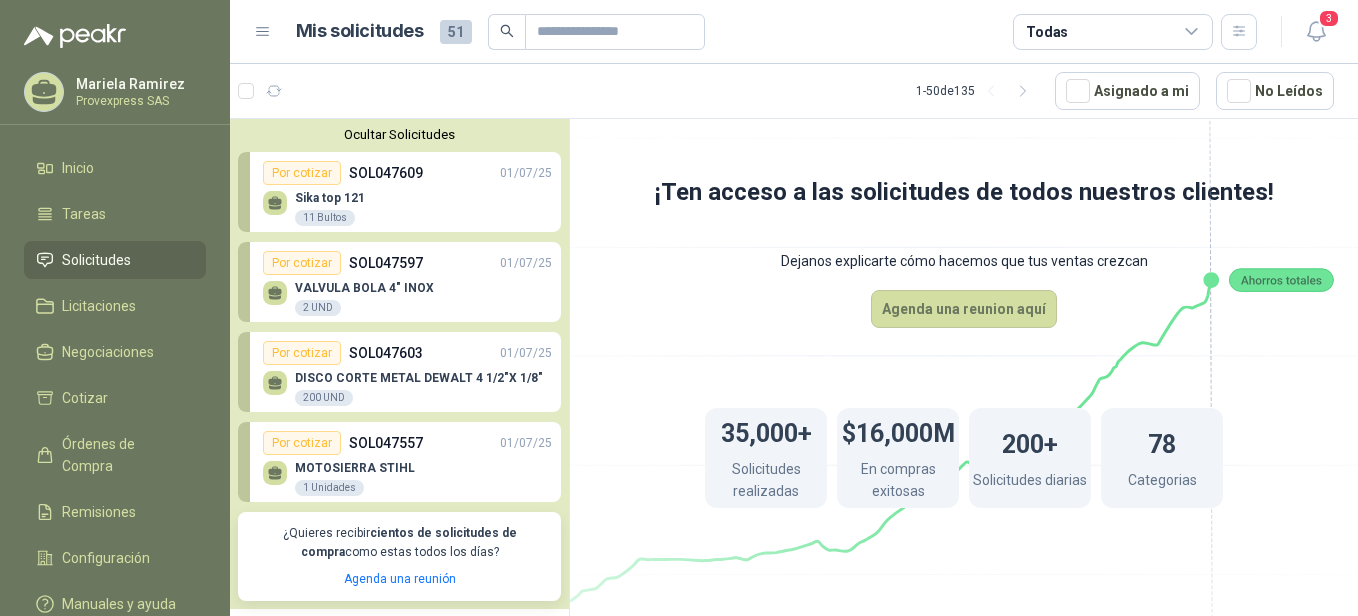 scroll, scrollTop: 441, scrollLeft: 0, axis: vertical 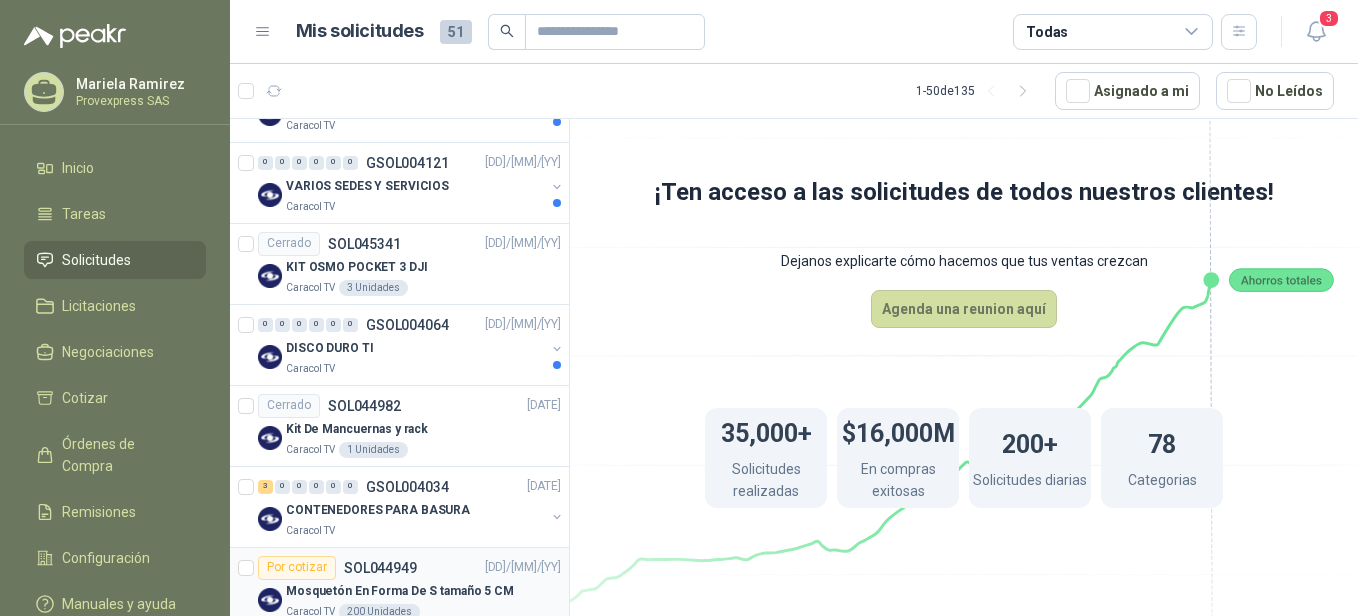 click on "Por cotizar" at bounding box center [297, 568] 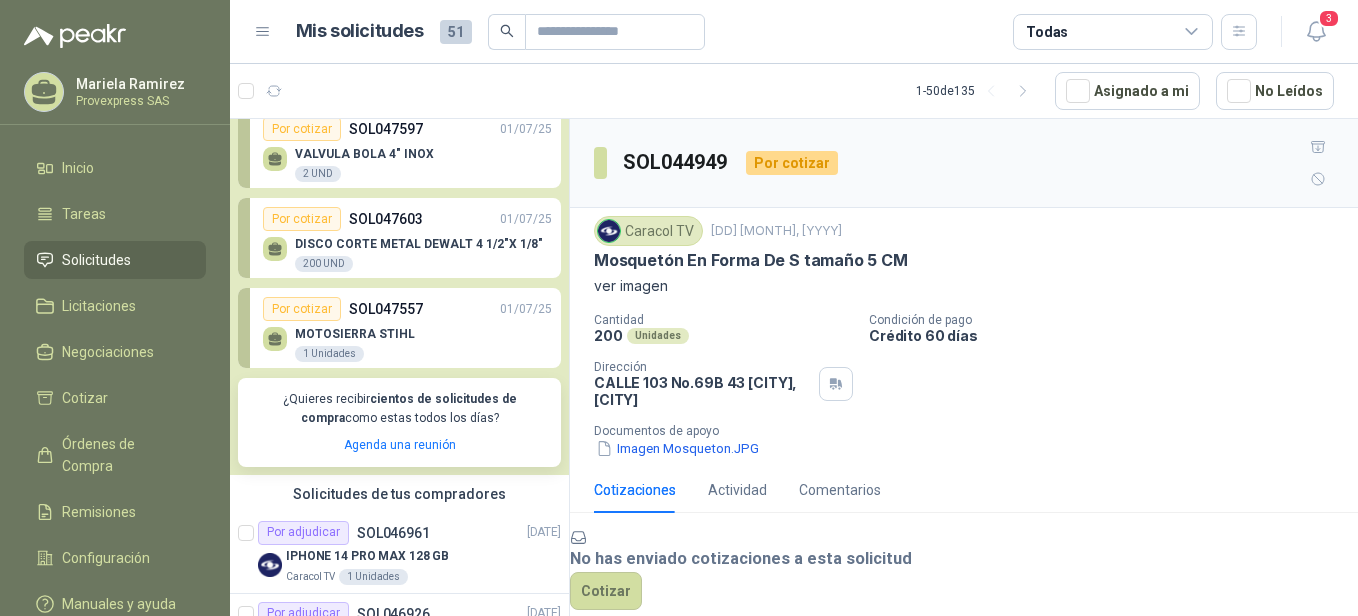 scroll, scrollTop: 575, scrollLeft: 0, axis: vertical 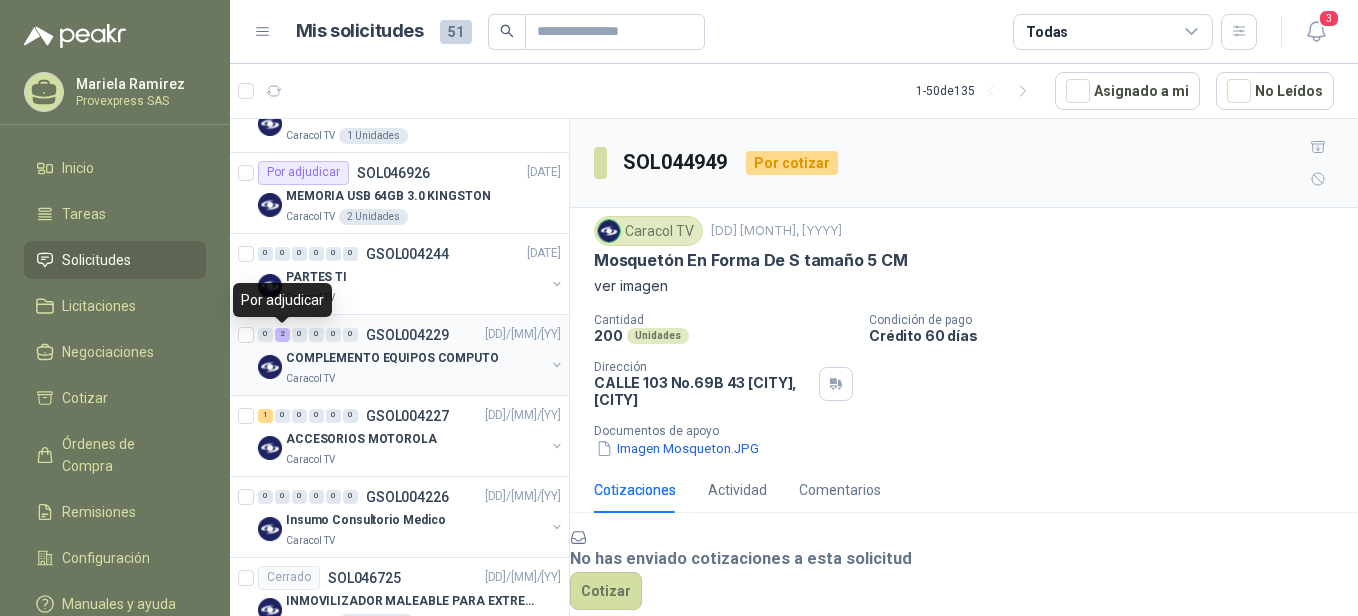 click on "2" at bounding box center (282, 335) 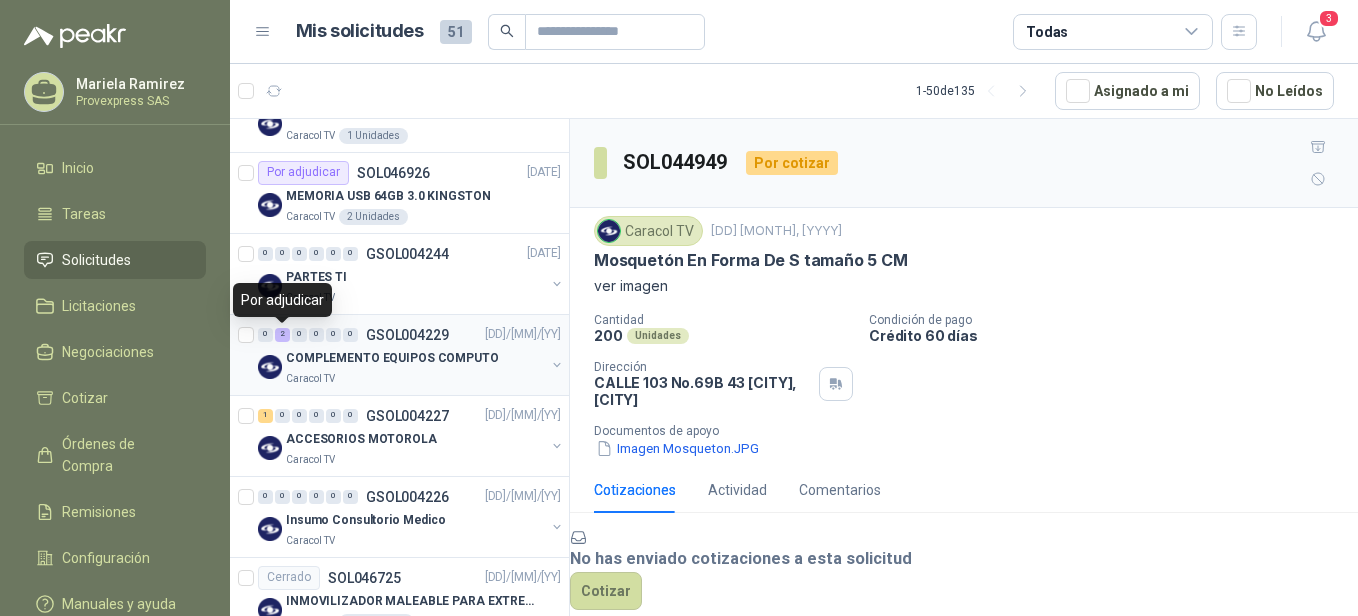 click on "2" at bounding box center (282, 335) 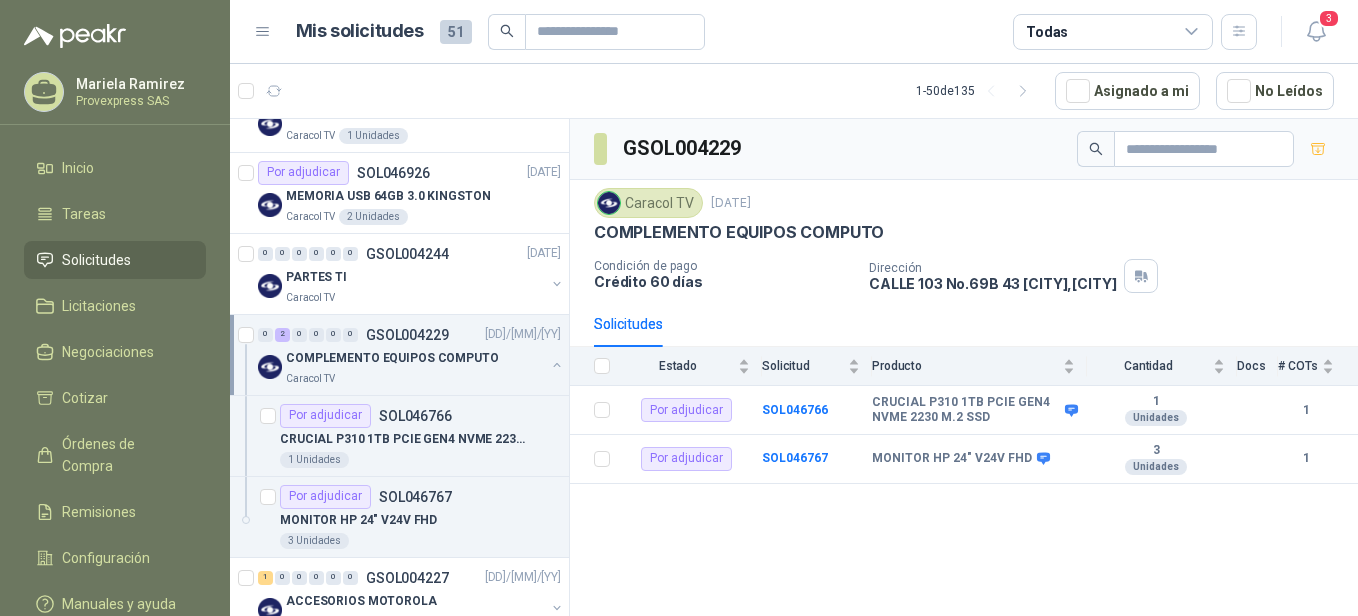 scroll, scrollTop: 1016, scrollLeft: 0, axis: vertical 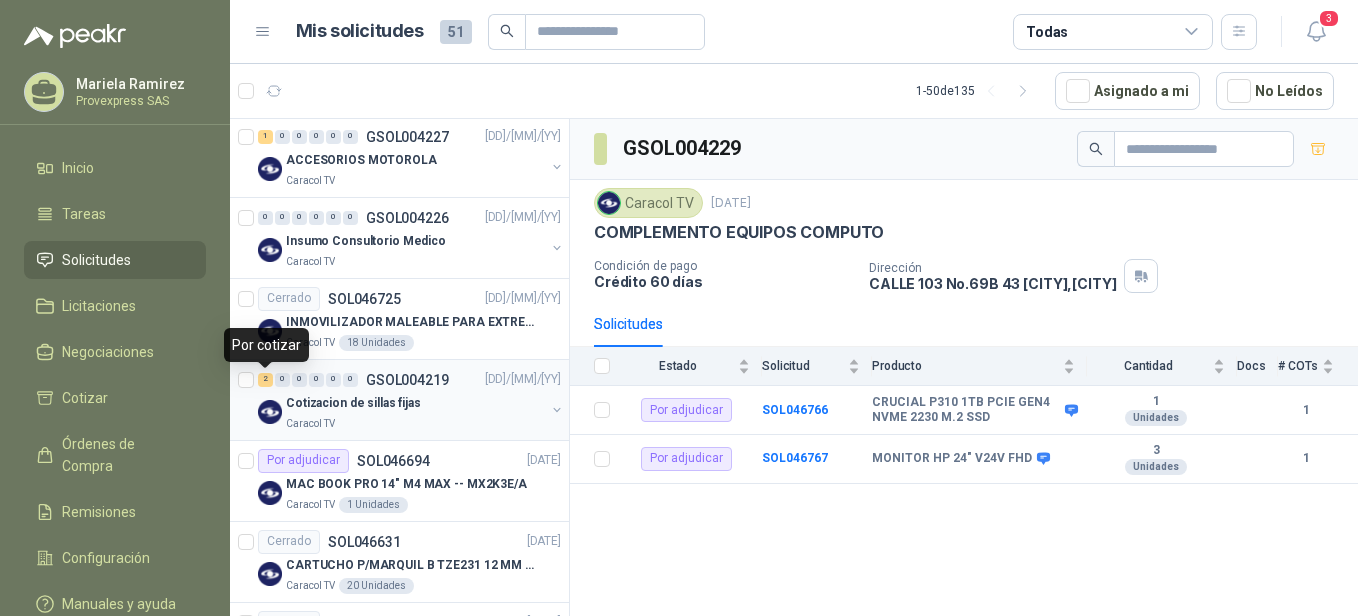 click on "2" at bounding box center [265, 380] 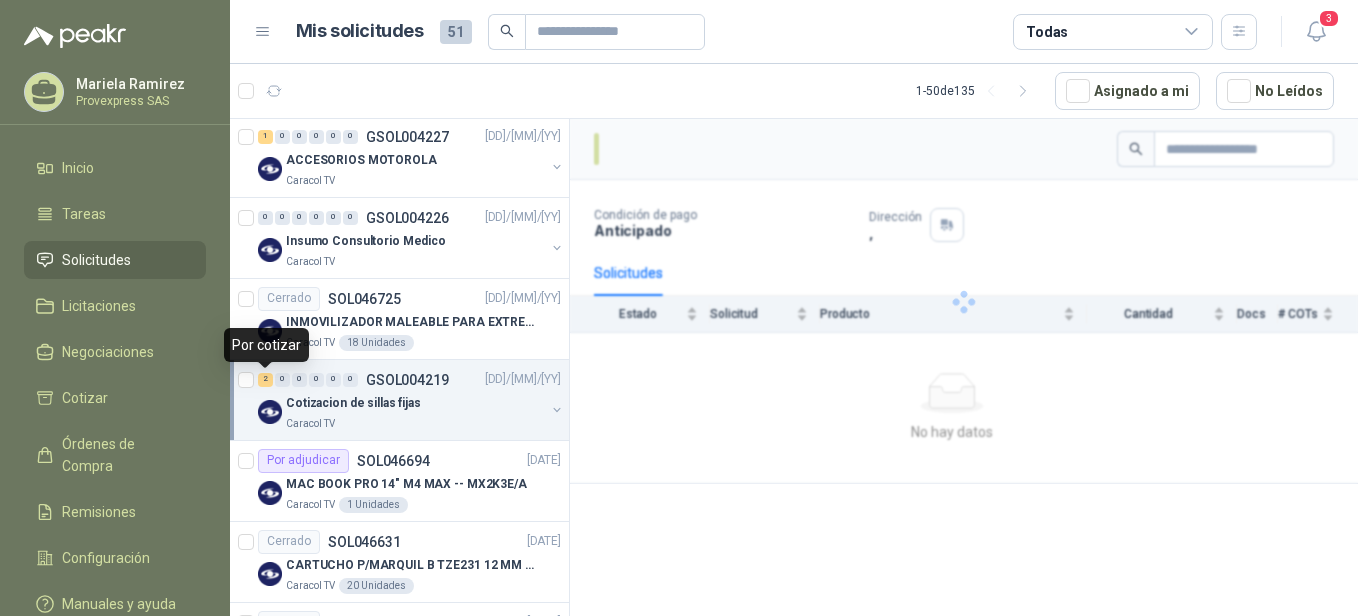 click on "2" at bounding box center [265, 380] 